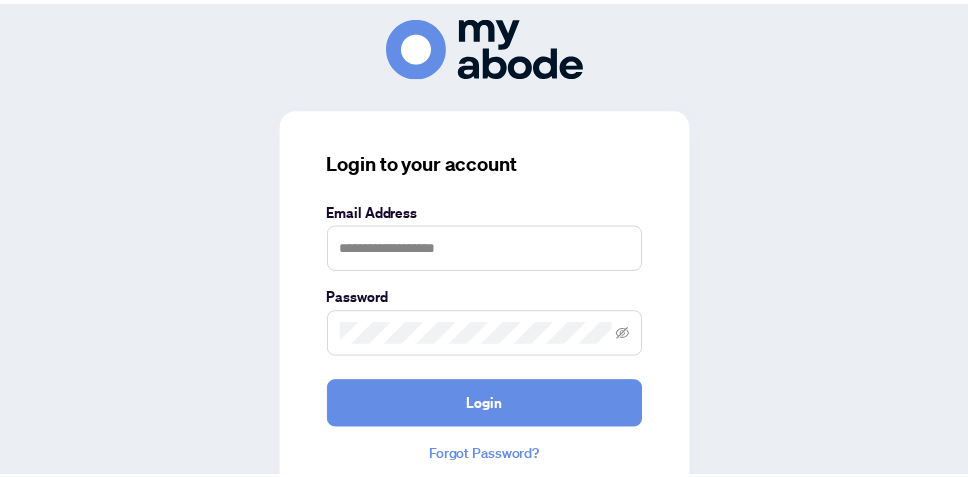 scroll, scrollTop: 0, scrollLeft: 0, axis: both 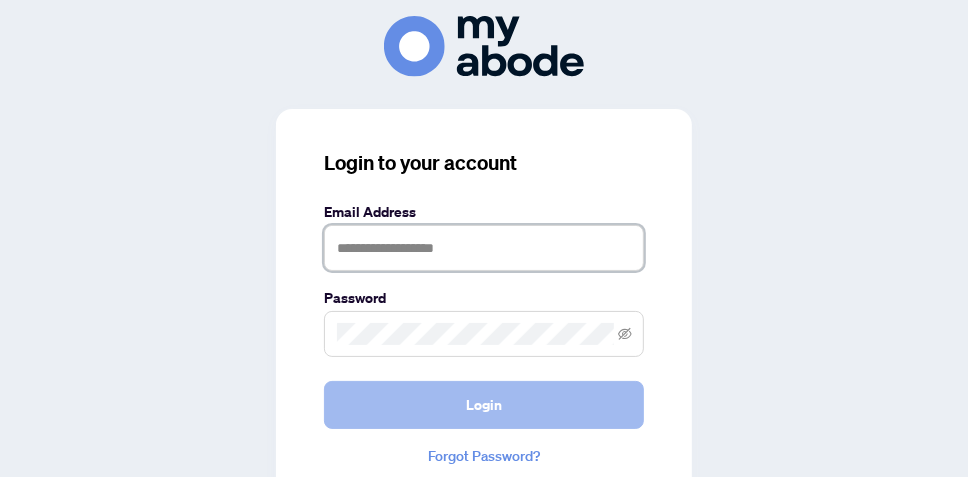 type on "**********" 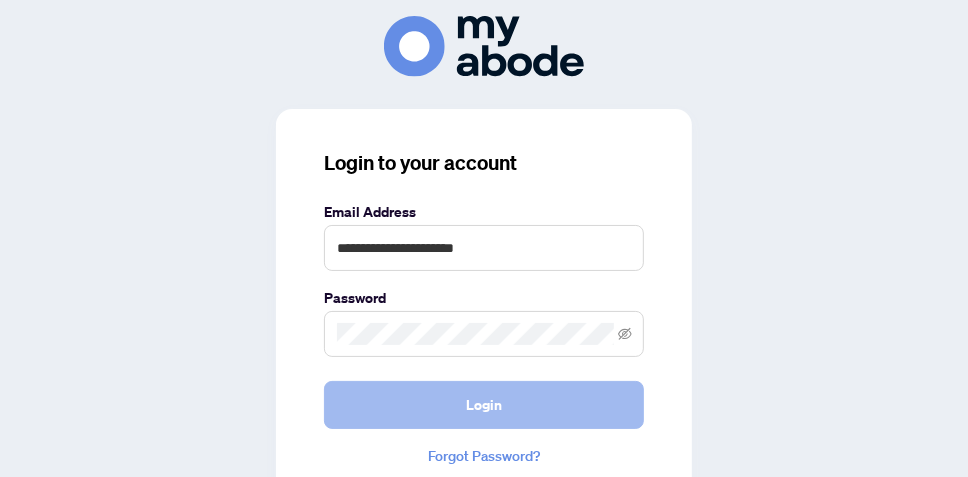 click on "Login" at bounding box center (484, 405) 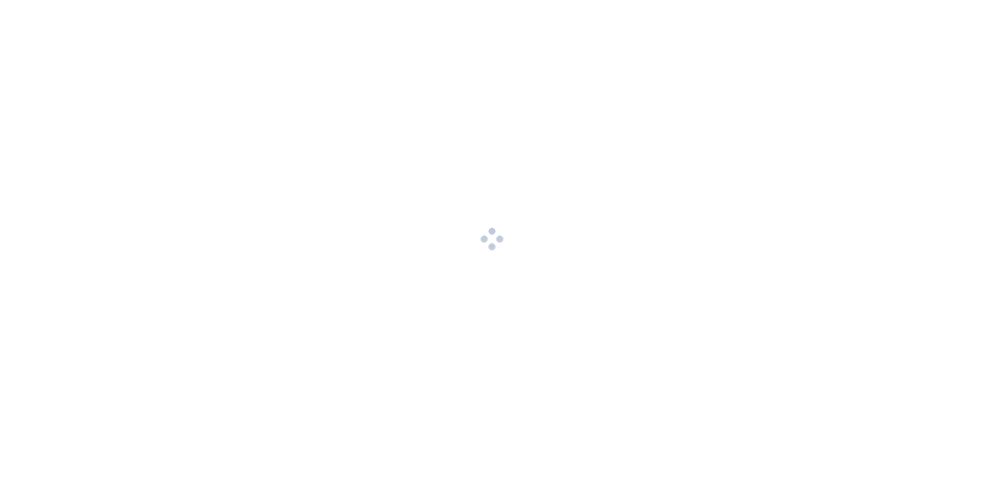 scroll, scrollTop: 0, scrollLeft: 0, axis: both 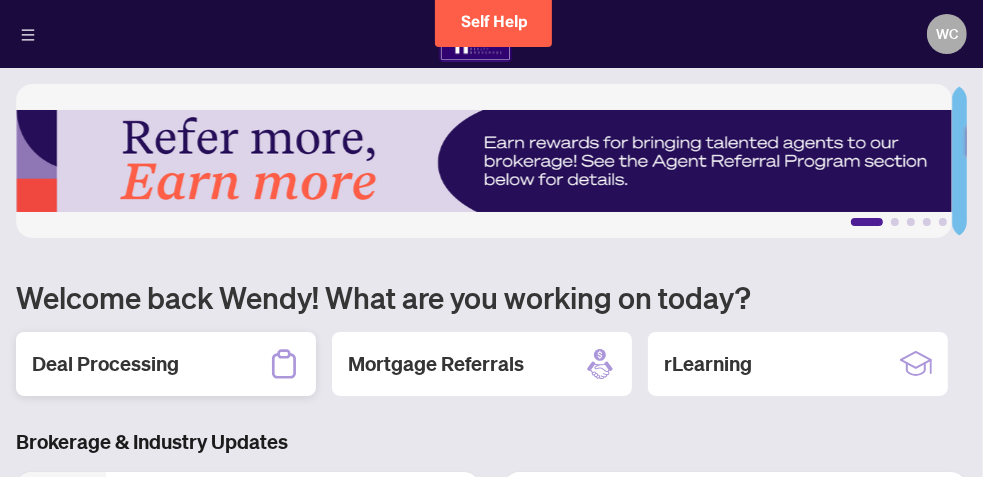 click on "Deal Processing" at bounding box center (166, 364) 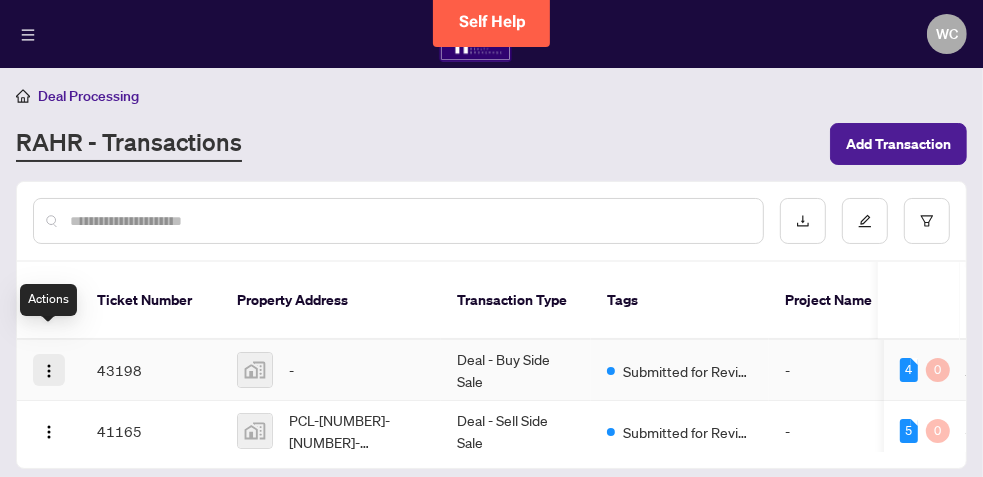 click at bounding box center [49, 371] 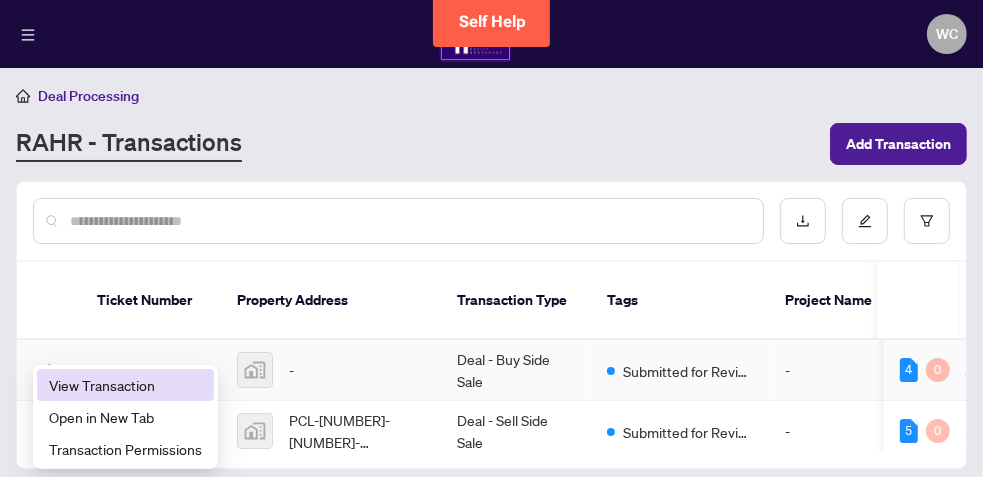 click on "View Transaction" at bounding box center [125, 385] 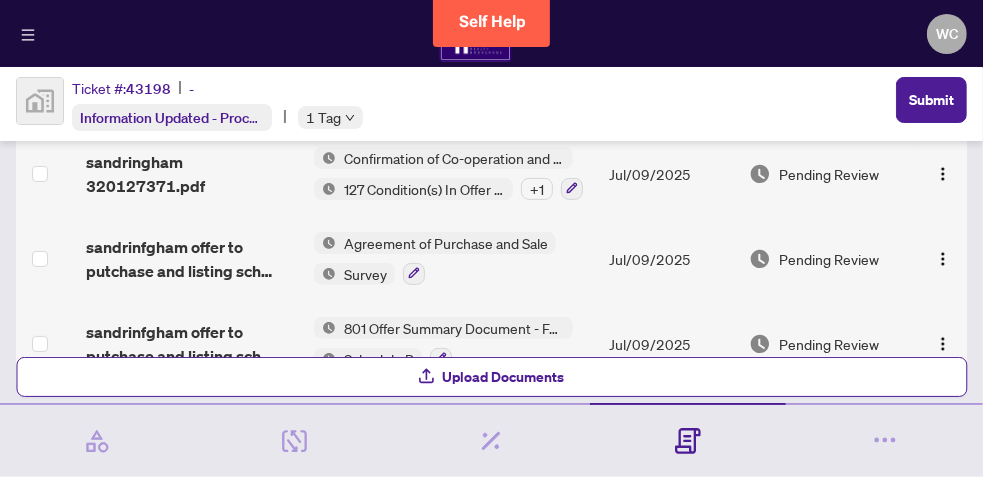 scroll, scrollTop: 275, scrollLeft: 0, axis: vertical 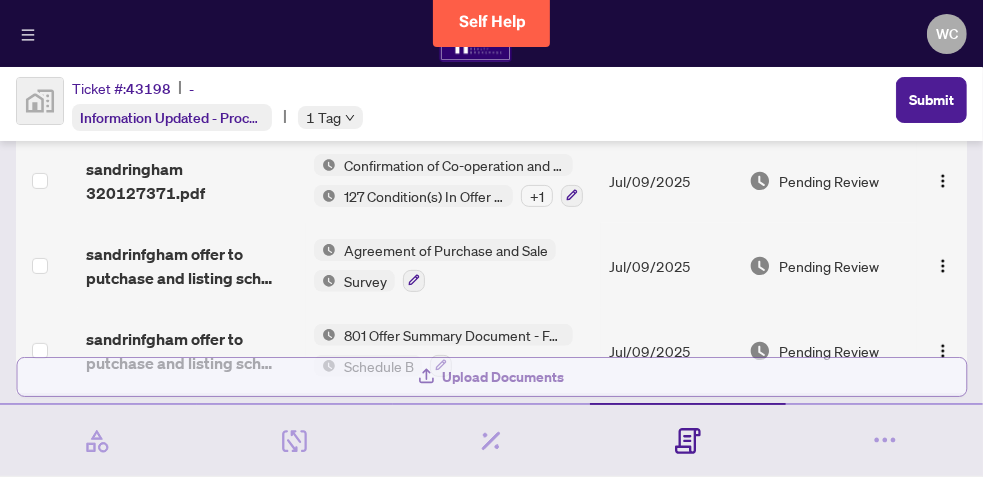 click on "Upload Documents" at bounding box center [491, 377] 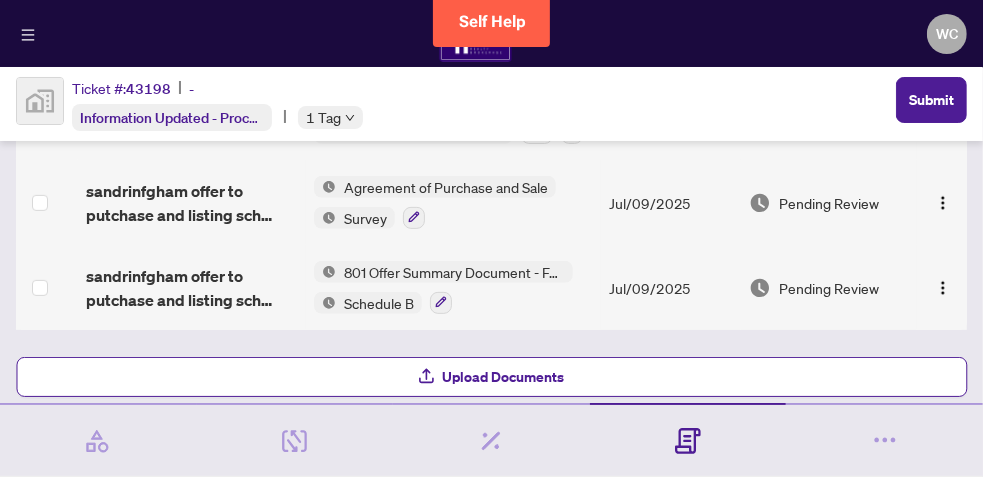 scroll, scrollTop: 427, scrollLeft: 0, axis: vertical 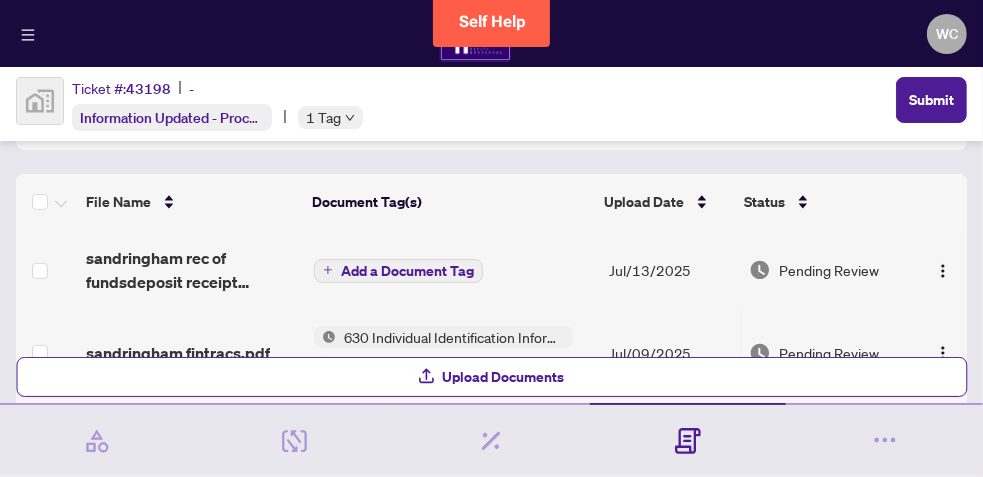click on "Add a Document Tag" at bounding box center (407, 271) 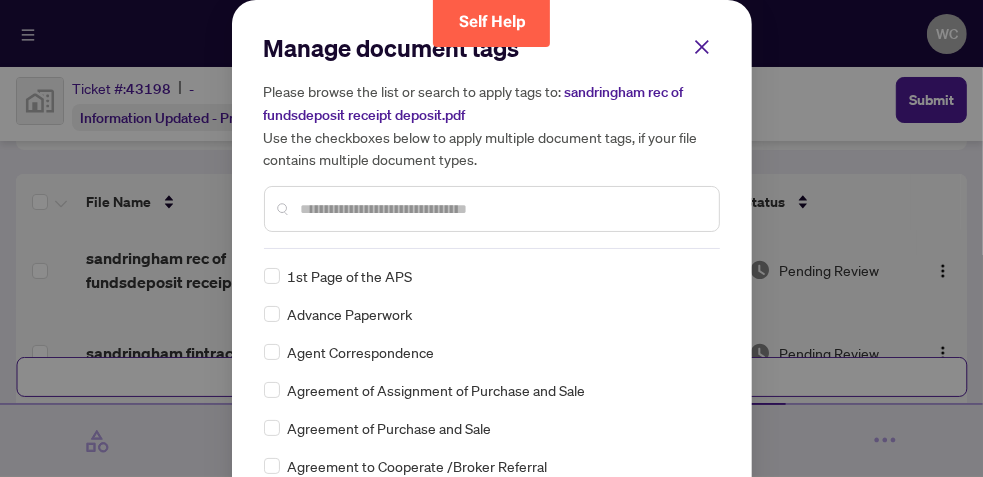 click at bounding box center (492, 209) 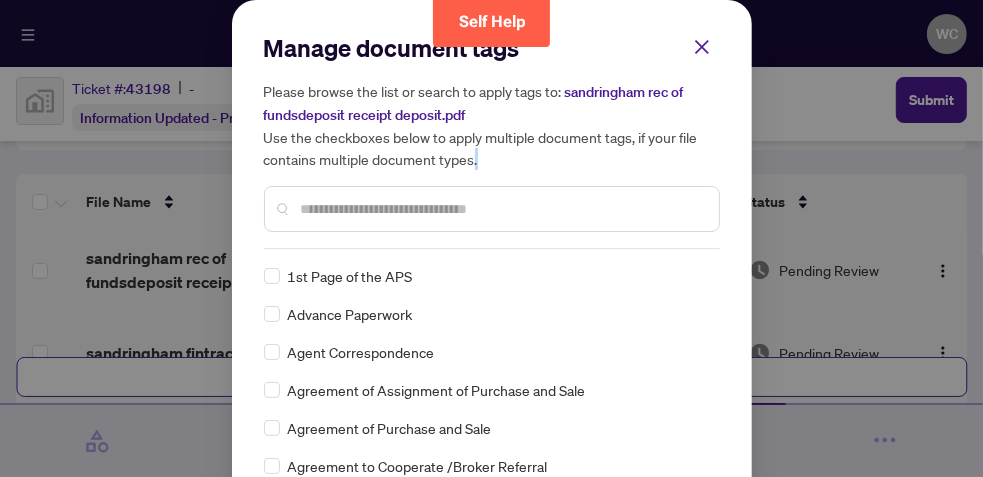 click at bounding box center (492, 209) 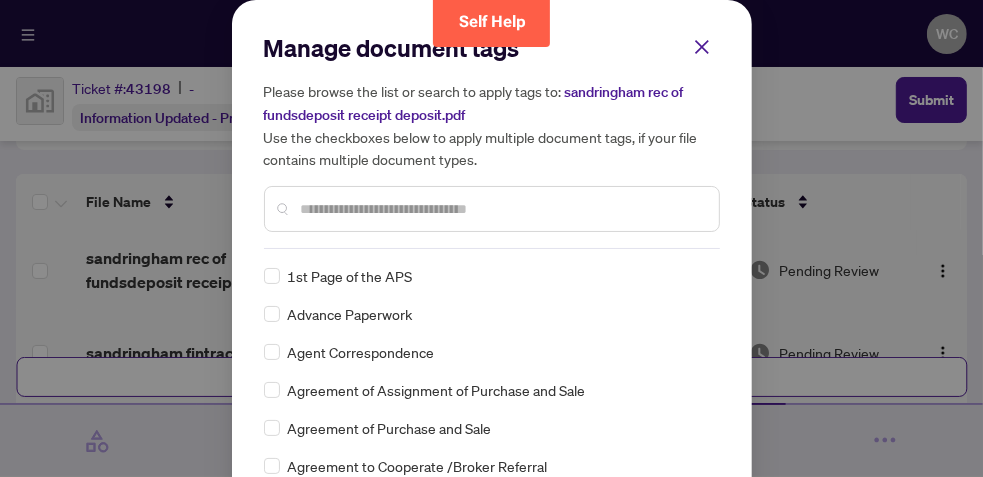 click at bounding box center (502, 209) 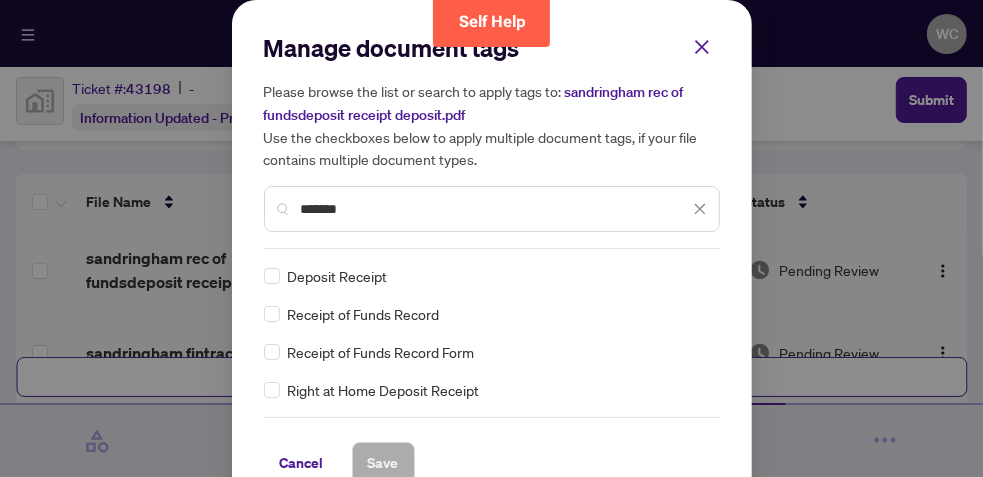 type on "*******" 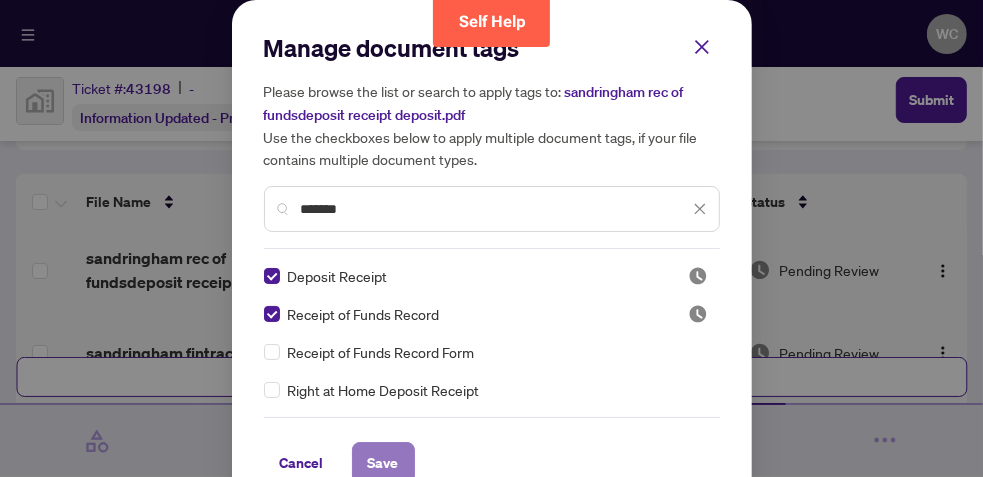 click on "Save" at bounding box center [383, 463] 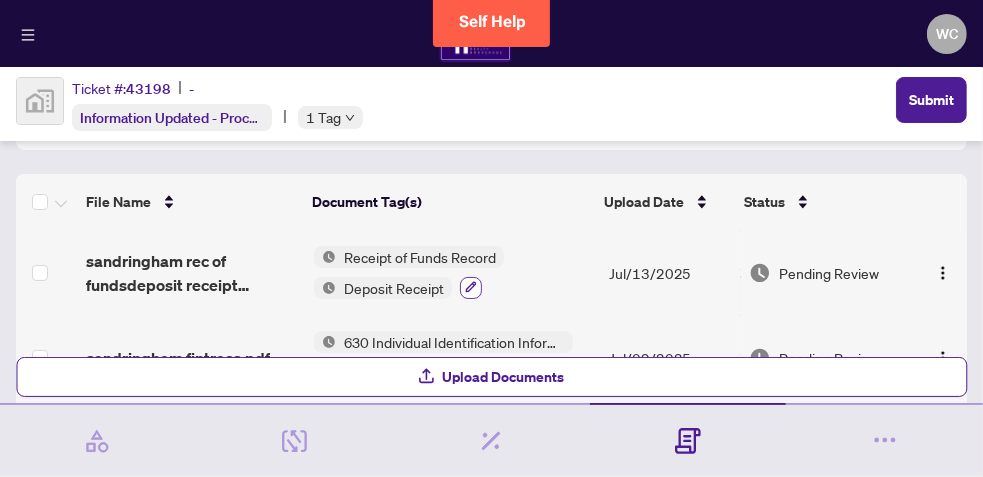 click 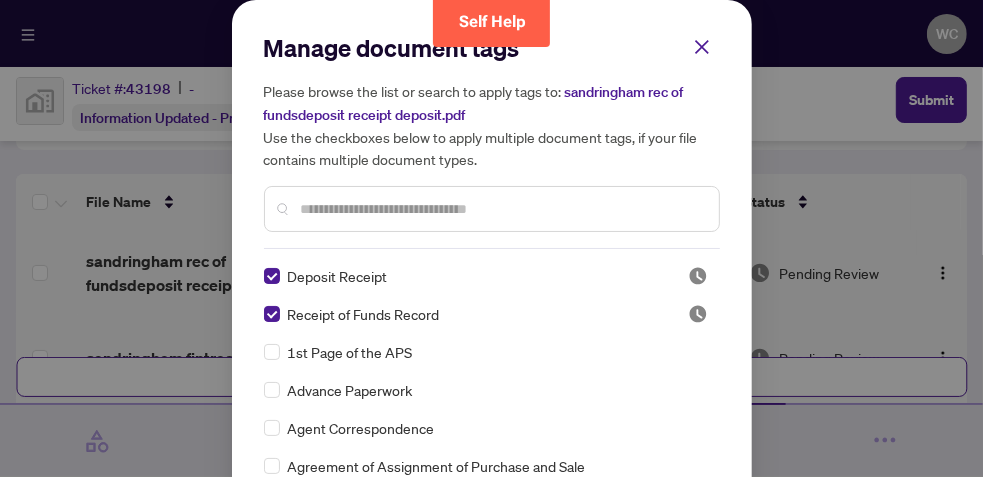 click at bounding box center (502, 209) 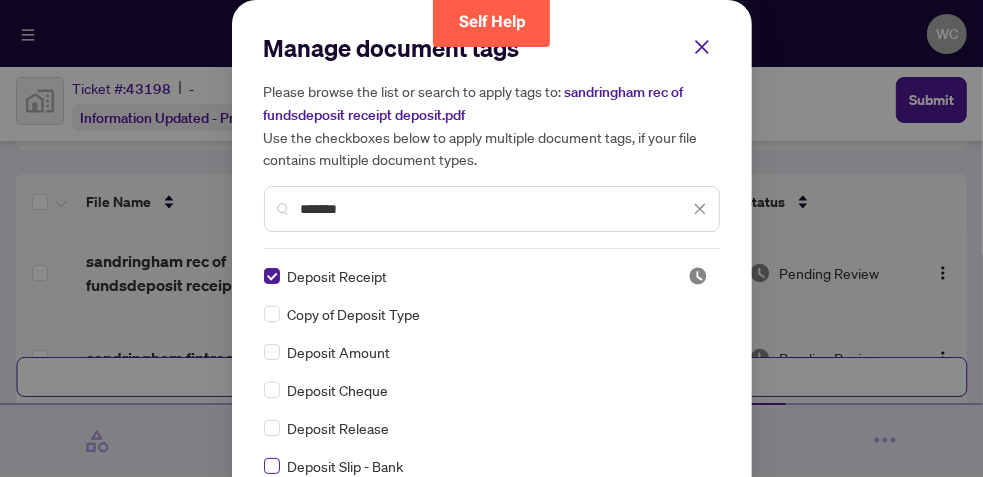 type on "*******" 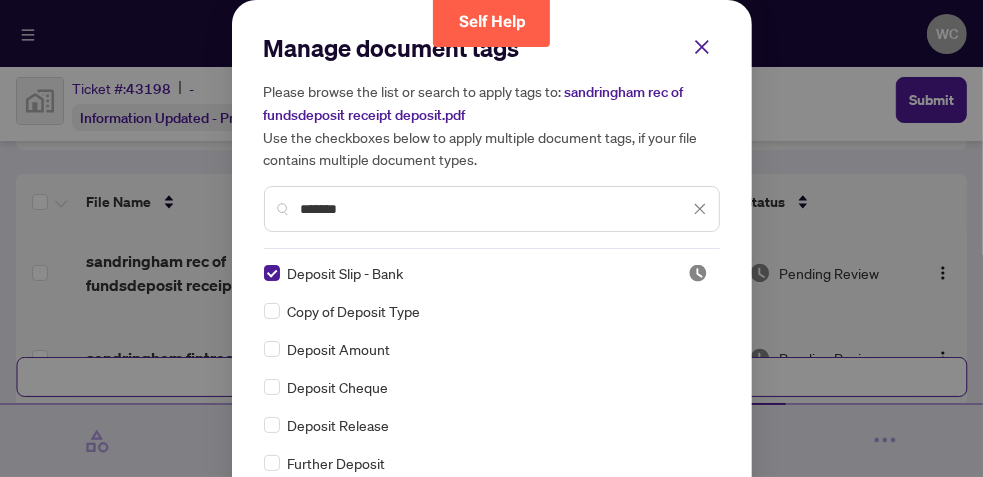 scroll, scrollTop: 33, scrollLeft: 0, axis: vertical 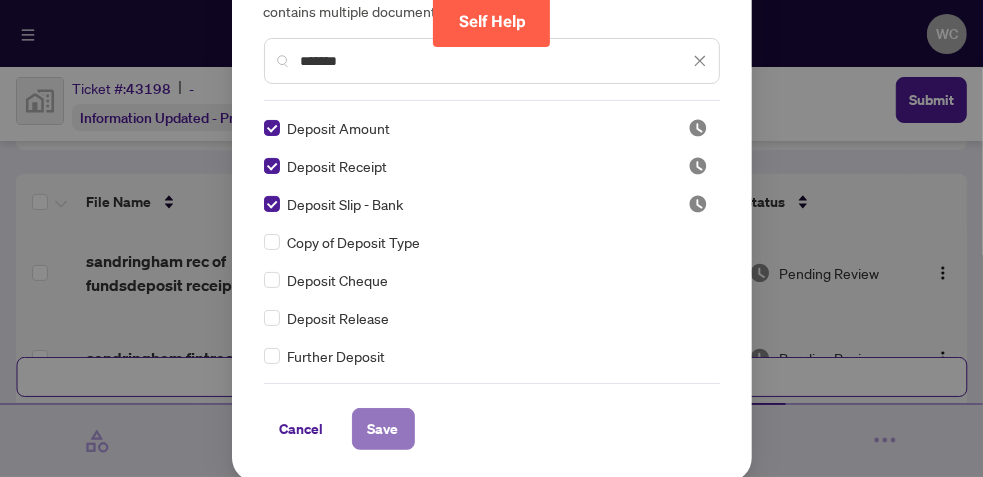 click on "Save" at bounding box center (383, 429) 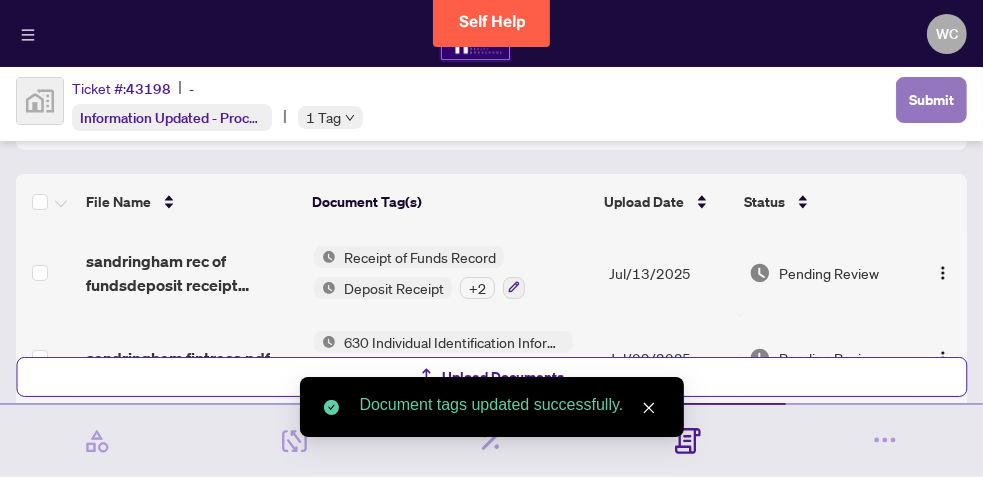 click on "Submit" at bounding box center [931, 100] 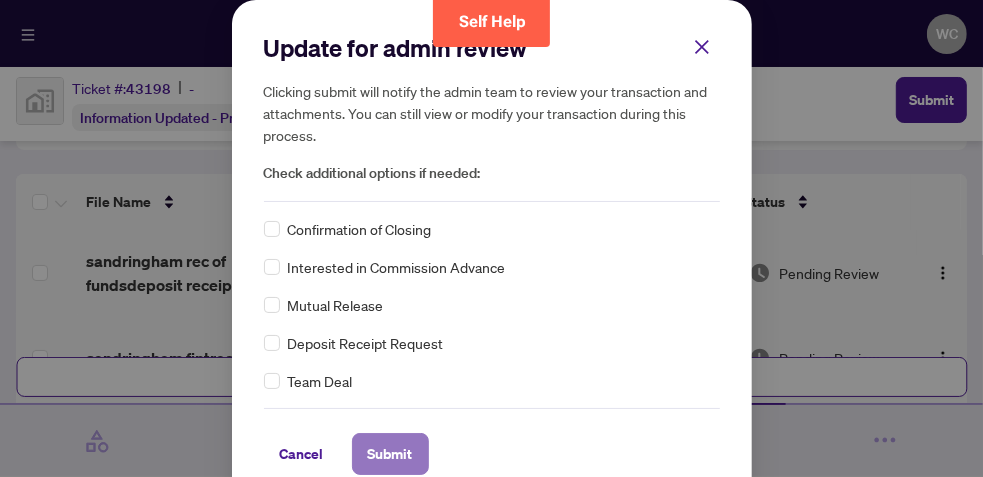 click on "Submit" at bounding box center (390, 454) 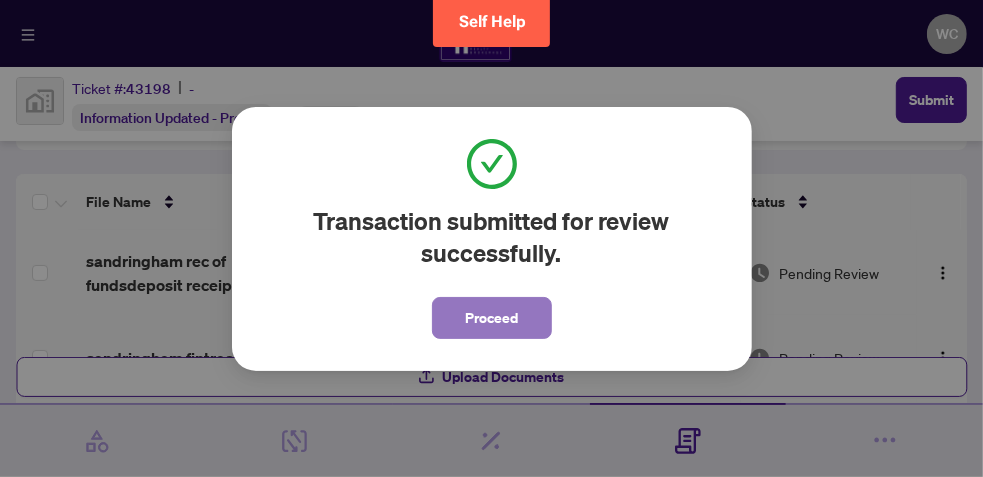 click on "Proceed" at bounding box center (492, 318) 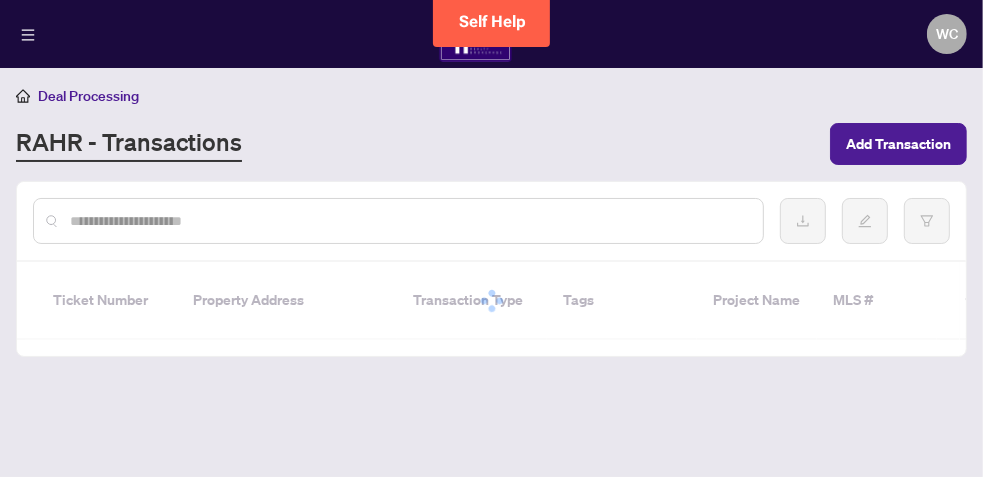 scroll, scrollTop: 0, scrollLeft: 0, axis: both 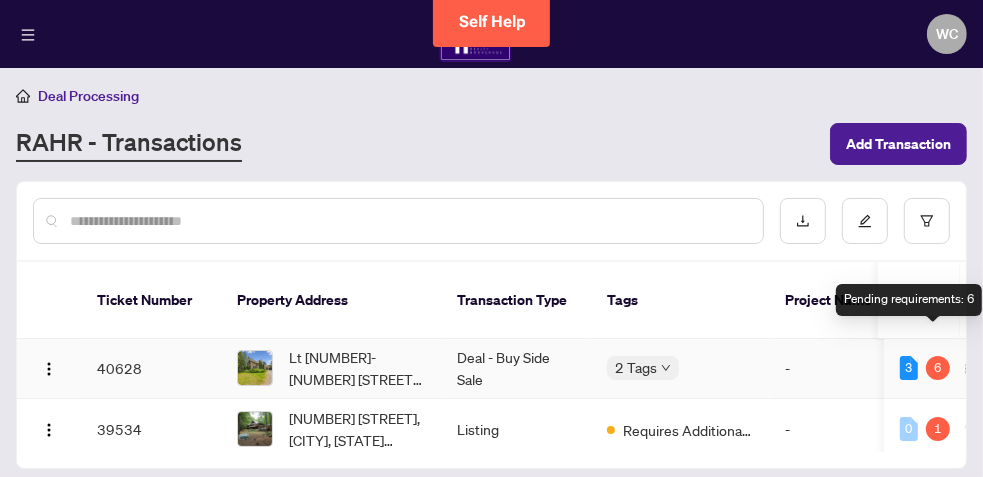 click on "6" at bounding box center (938, 368) 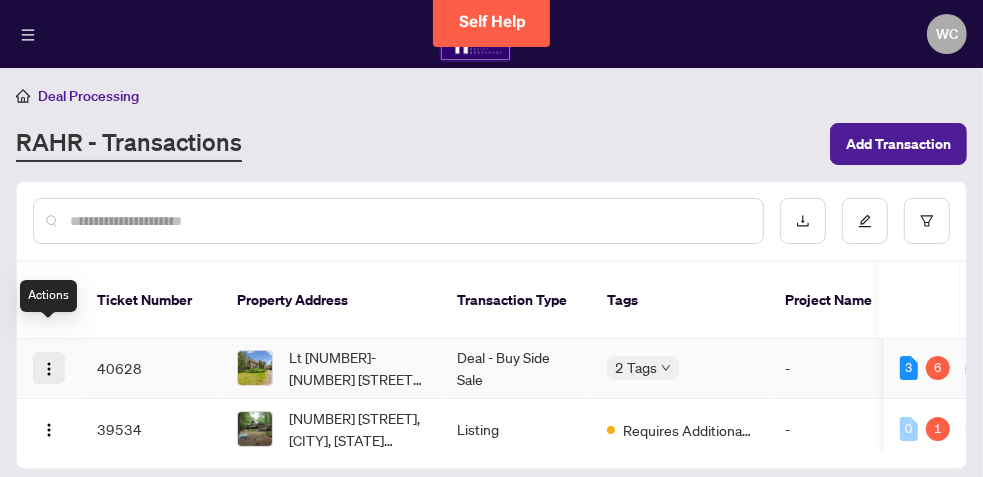 click at bounding box center (49, 369) 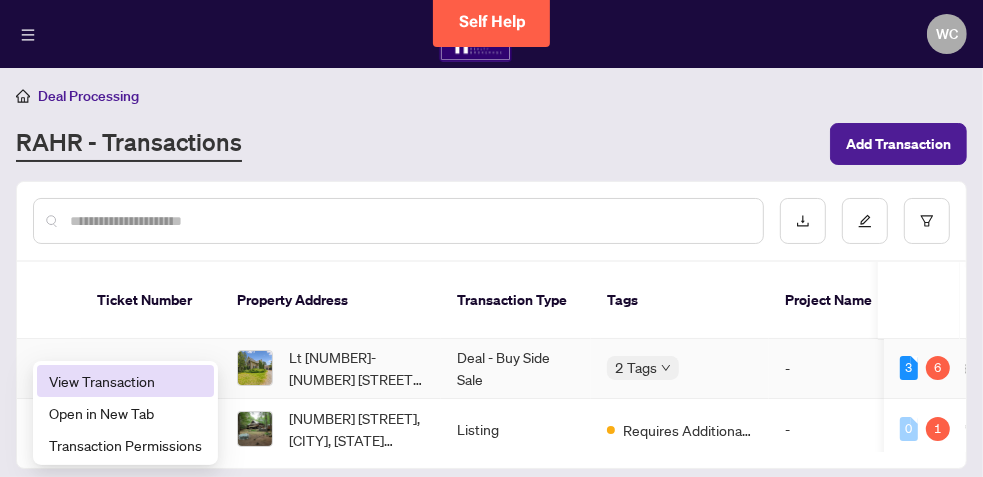 click on "View Transaction" at bounding box center (125, 381) 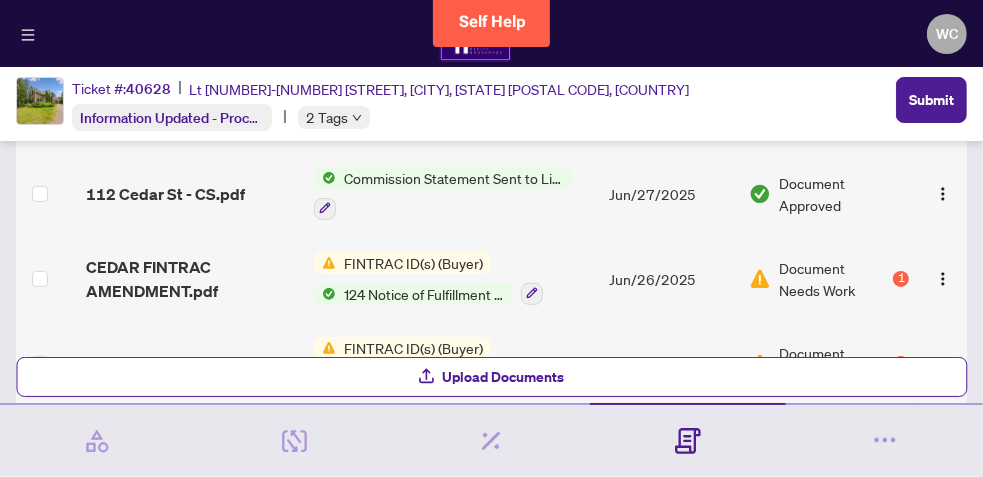 scroll, scrollTop: 436, scrollLeft: 0, axis: vertical 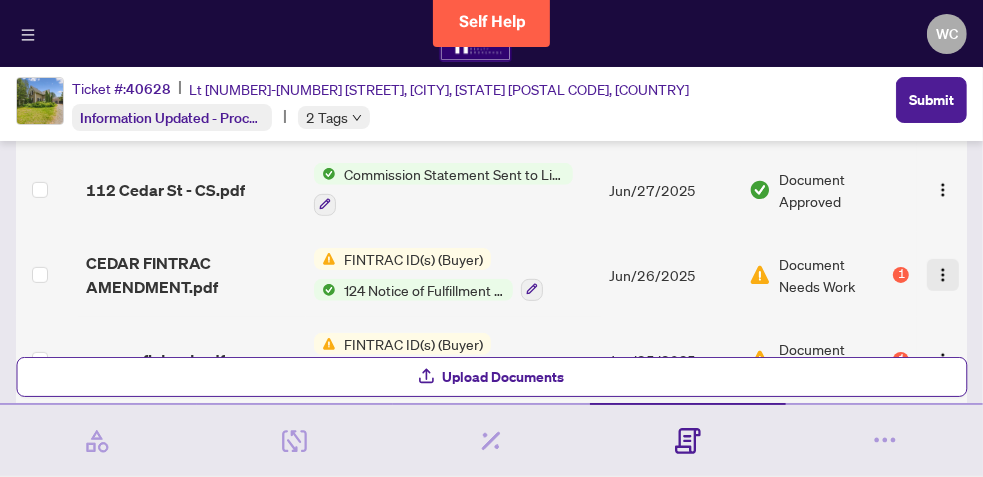 click at bounding box center (943, 275) 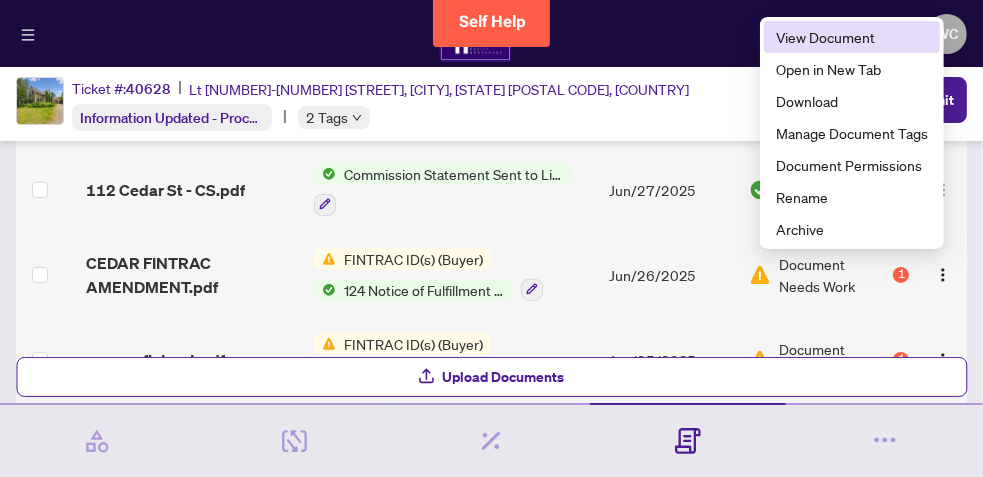 click on "View Document" at bounding box center (852, 37) 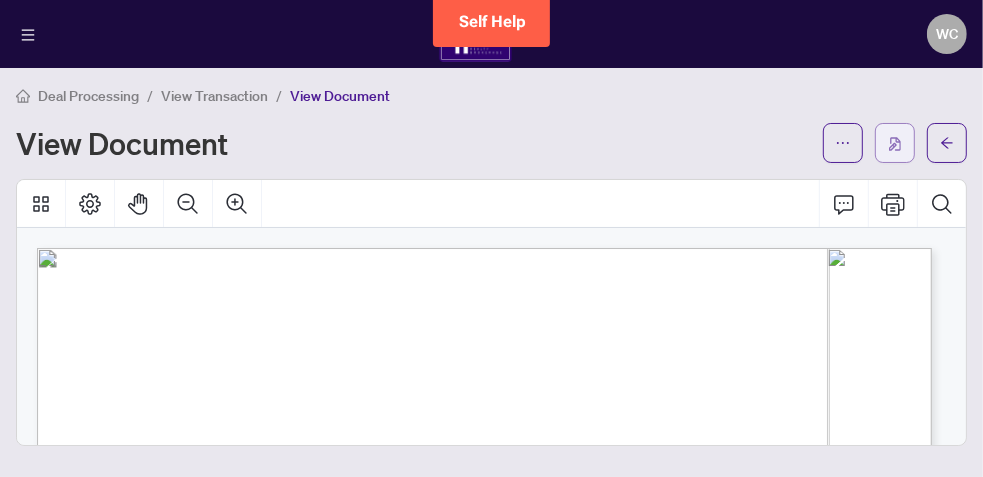 click at bounding box center (895, 143) 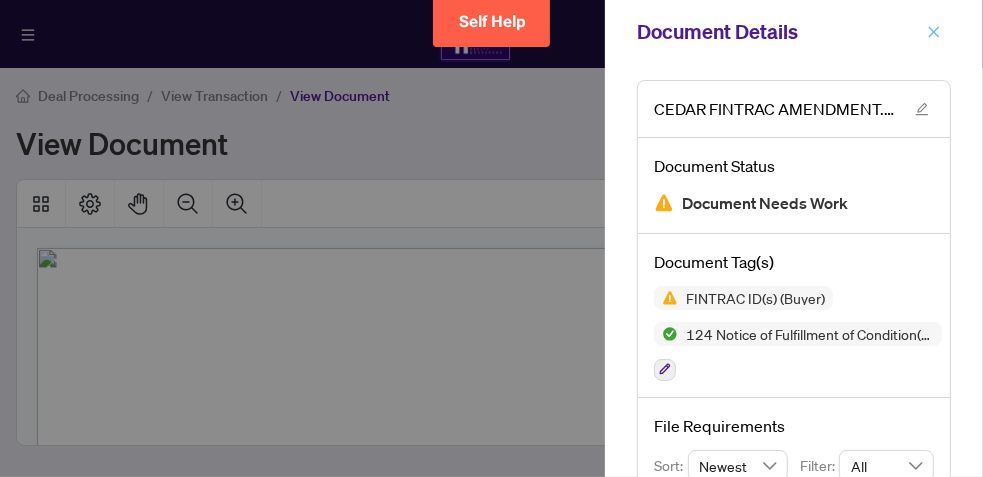click at bounding box center (934, 32) 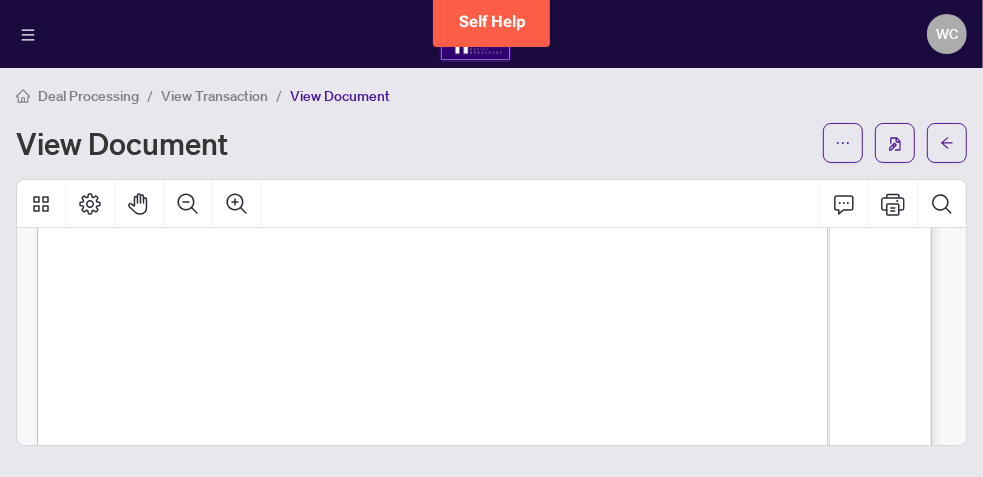 scroll, scrollTop: 133, scrollLeft: 0, axis: vertical 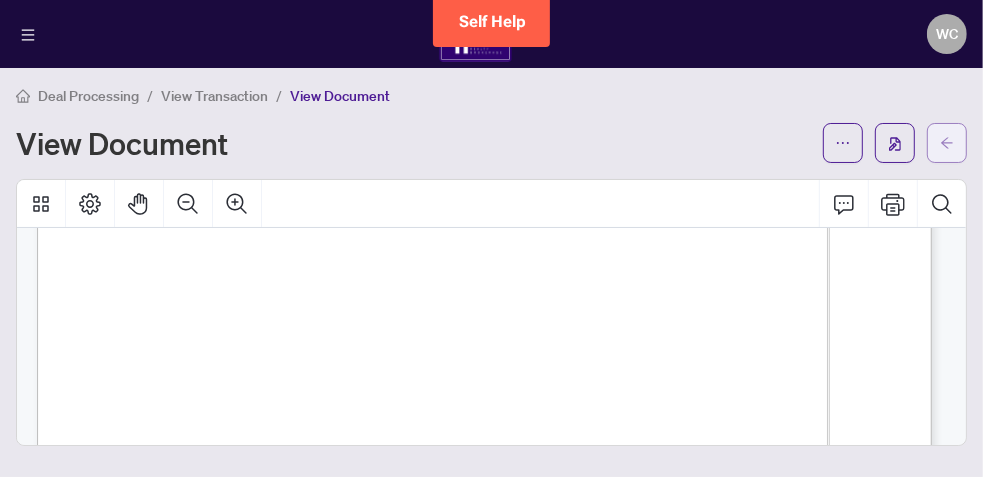 click at bounding box center (947, 143) 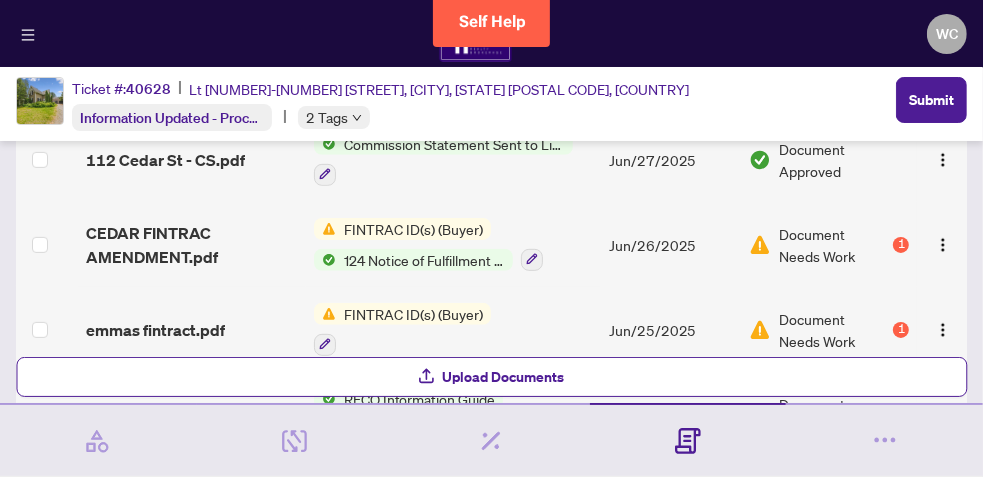 scroll, scrollTop: 451, scrollLeft: 0, axis: vertical 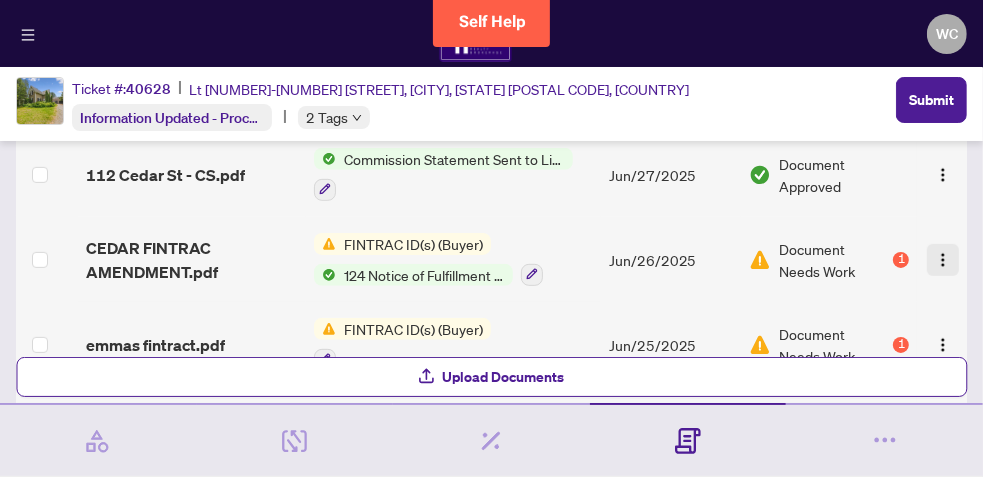 click at bounding box center (943, 260) 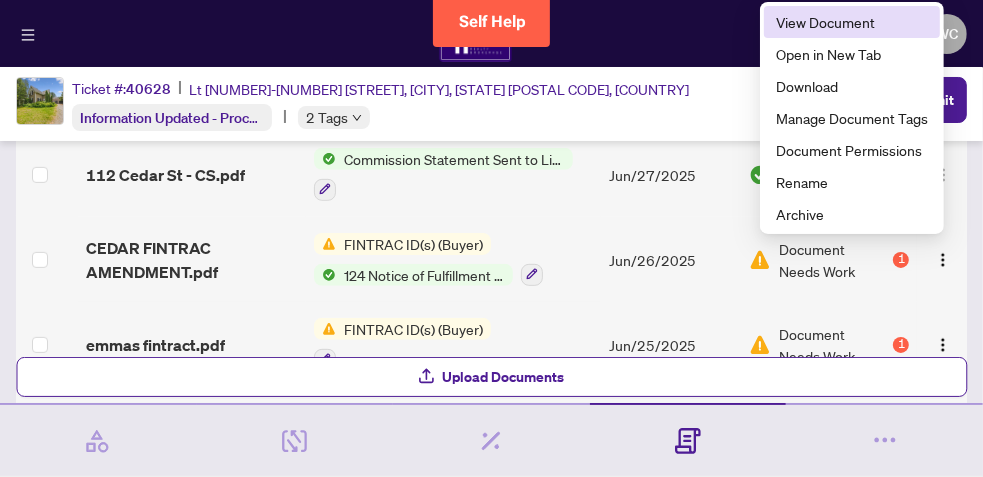 click on "View Document" at bounding box center (852, 22) 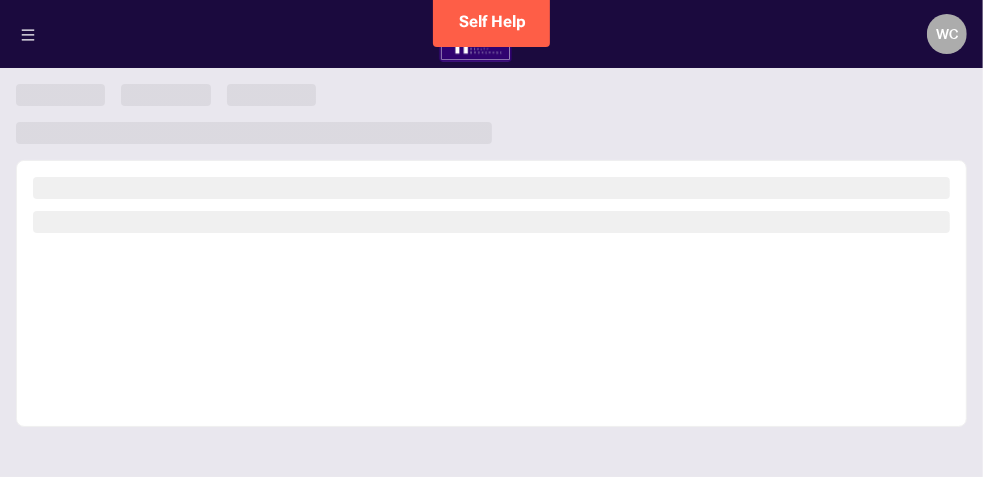 scroll, scrollTop: 0, scrollLeft: 0, axis: both 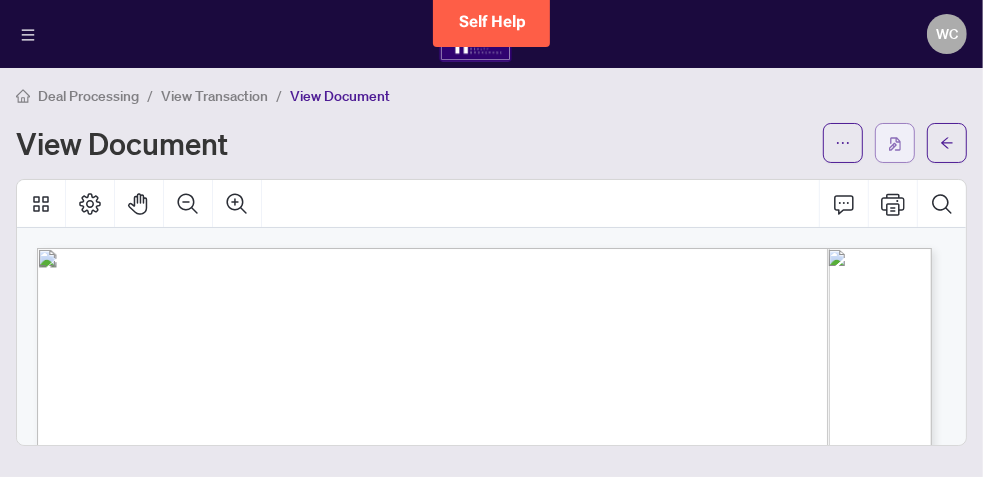 click at bounding box center [895, 143] 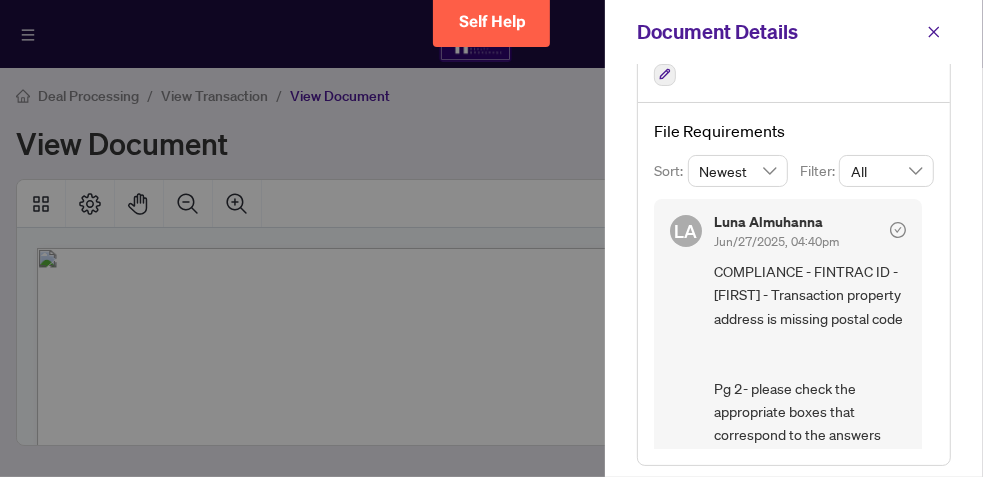 scroll, scrollTop: 293, scrollLeft: 0, axis: vertical 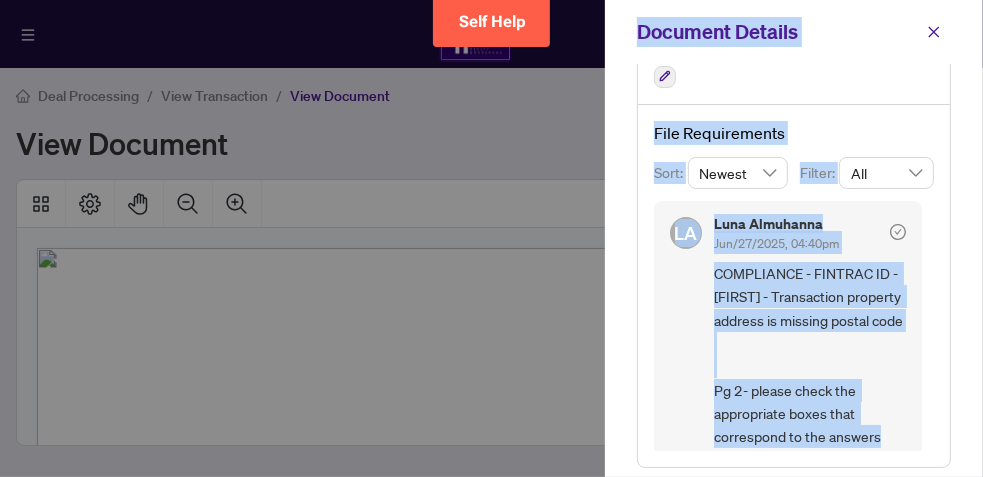 drag, startPoint x: 982, startPoint y: 445, endPoint x: 985, endPoint y: 504, distance: 59.07622 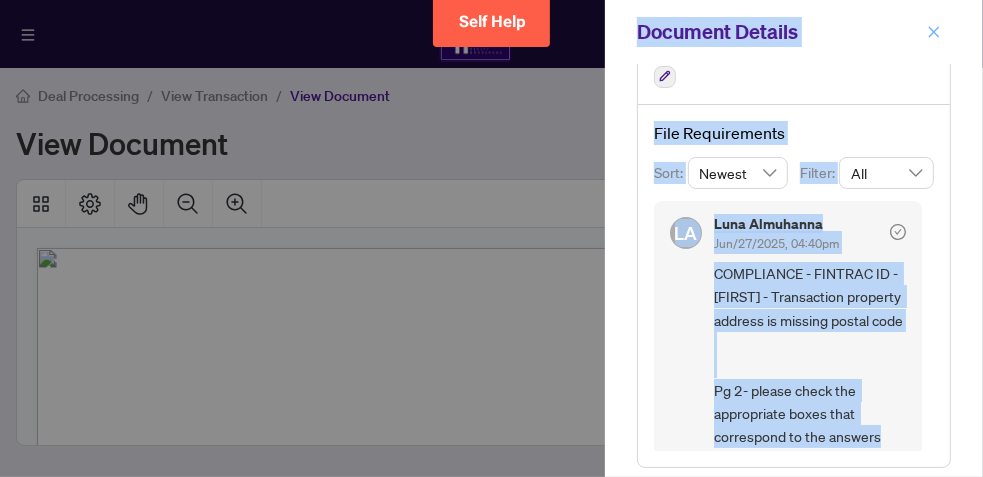 click 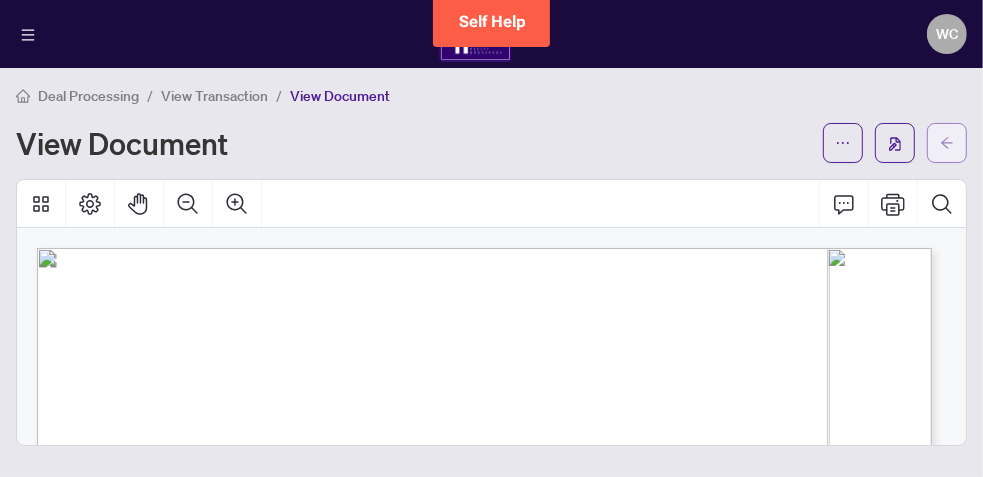 click at bounding box center (947, 143) 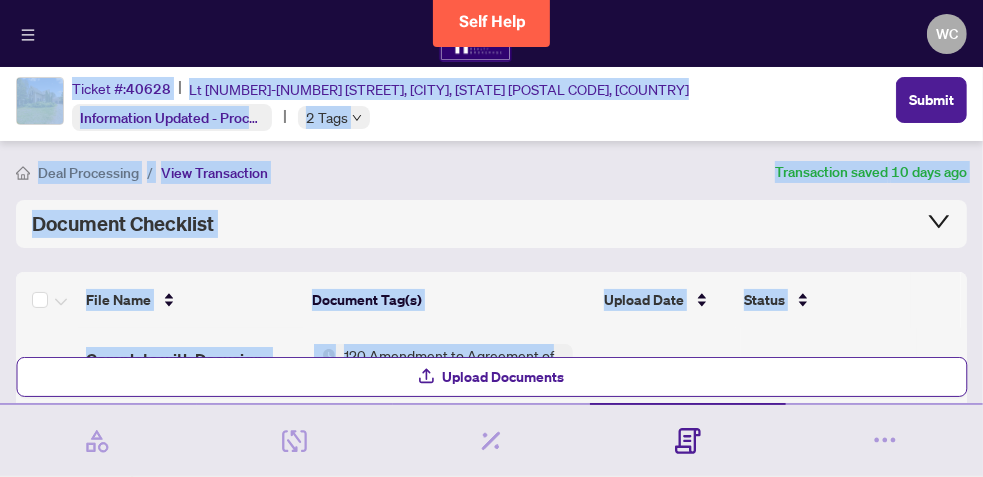 click on "Deal Processing / View Transaction" at bounding box center [391, 172] 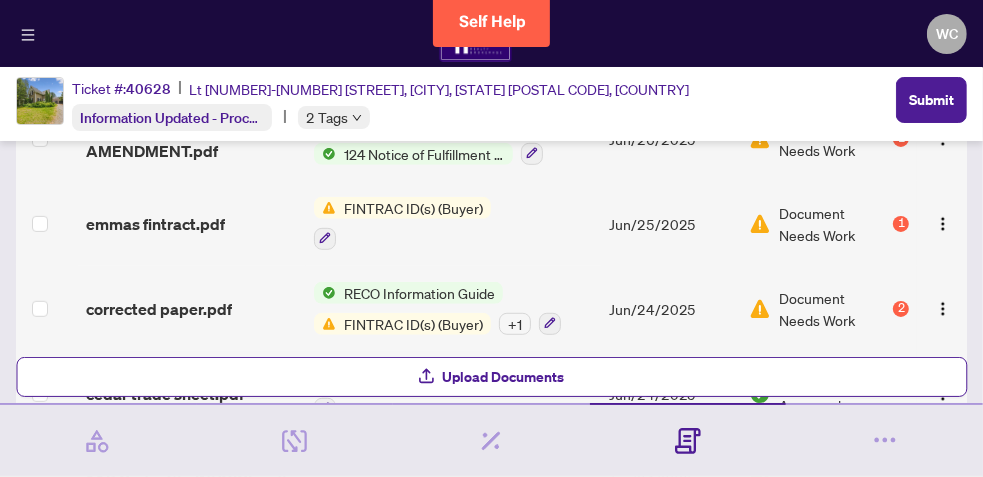 scroll, scrollTop: 597, scrollLeft: 0, axis: vertical 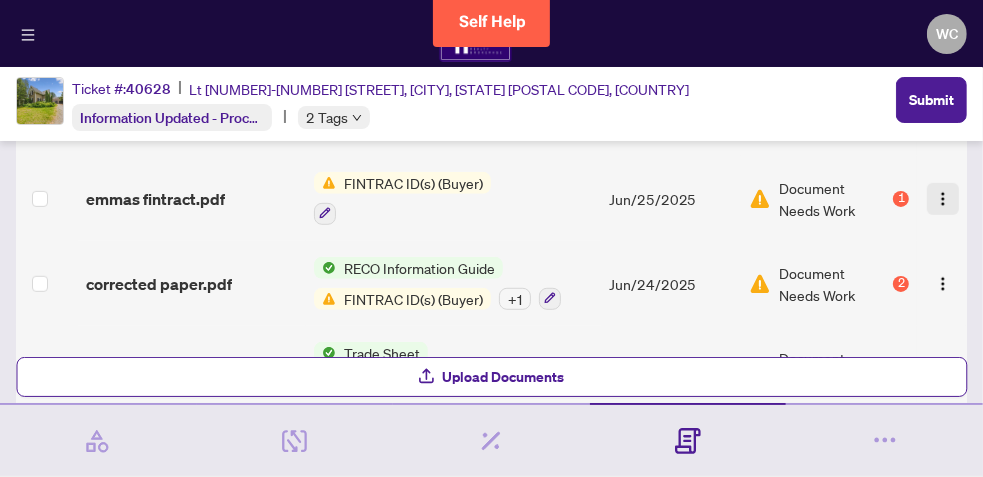 click at bounding box center [943, 199] 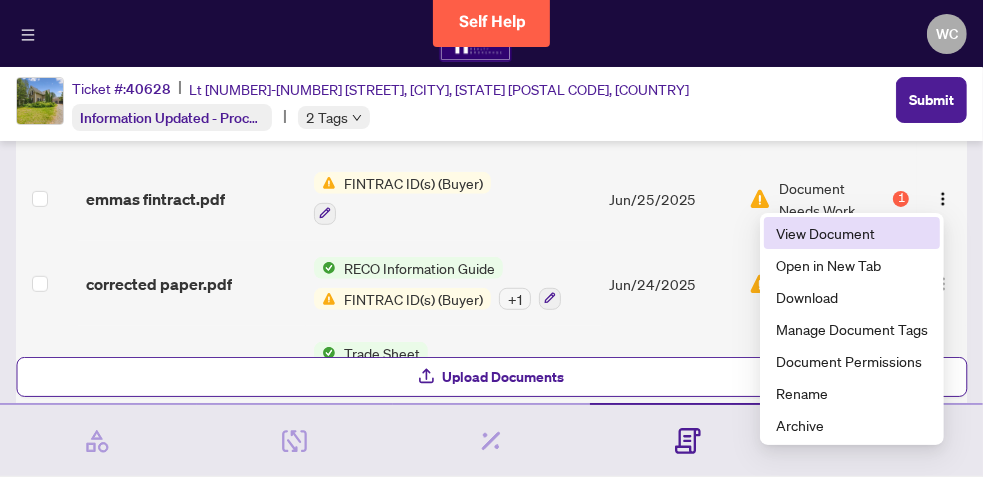 click on "View Document" at bounding box center (852, 233) 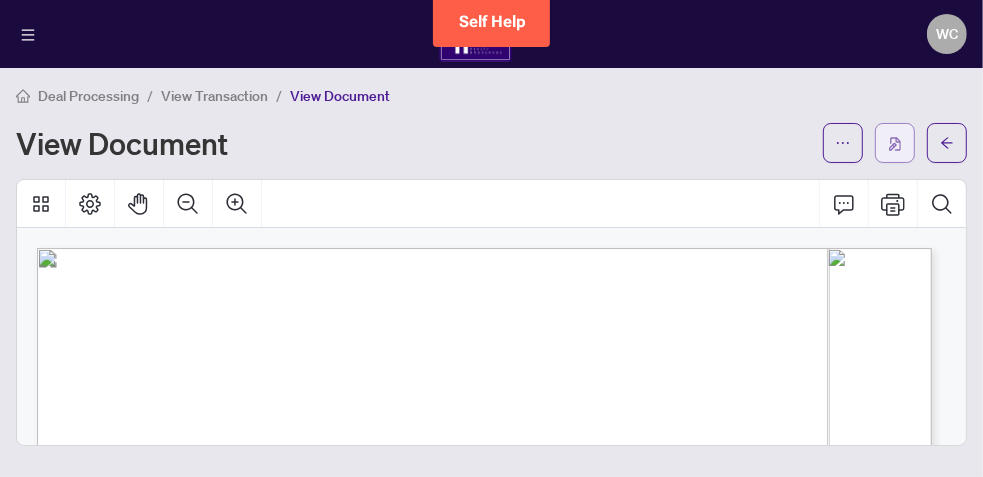click at bounding box center [895, 144] 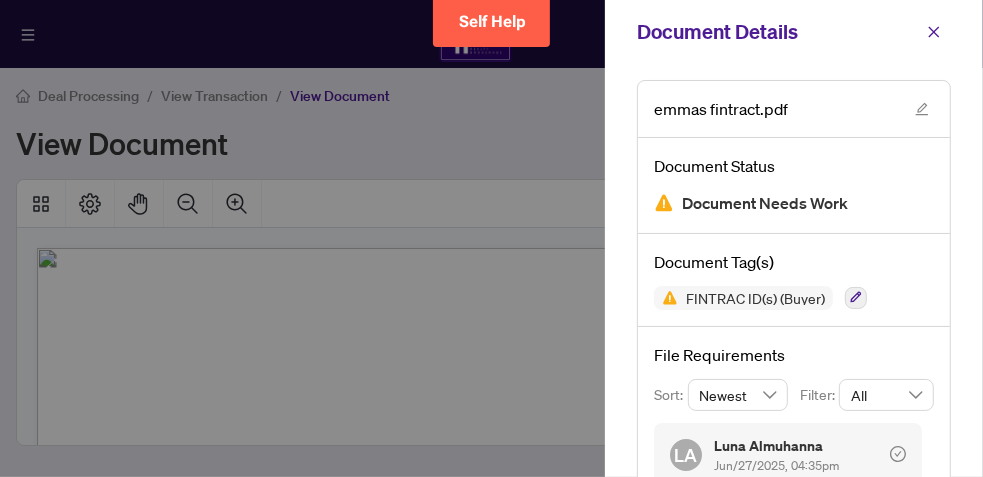 scroll, scrollTop: 225, scrollLeft: 0, axis: vertical 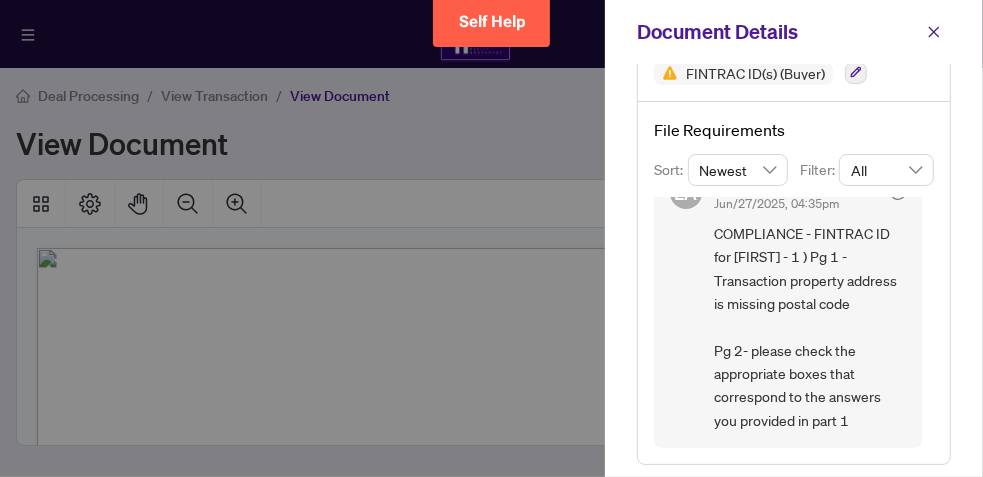 drag, startPoint x: 933, startPoint y: 464, endPoint x: 524, endPoint y: 123, distance: 532.5054 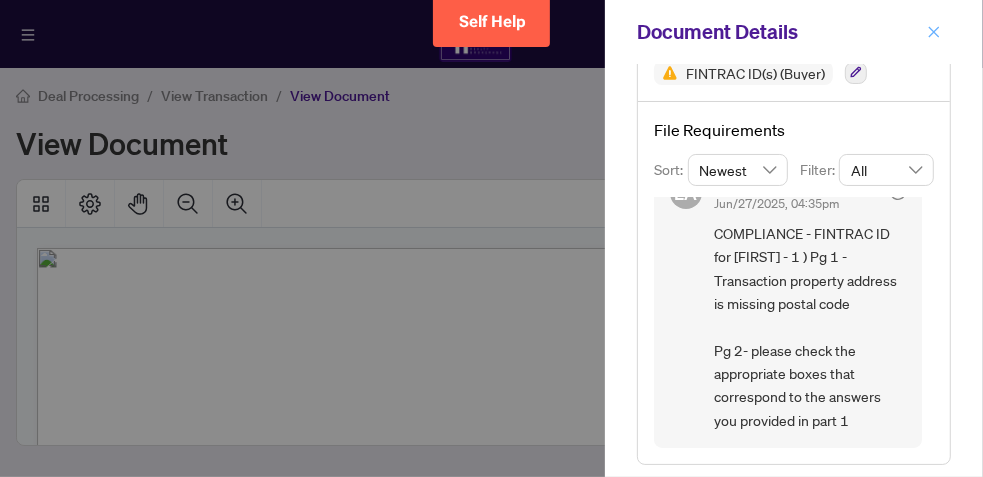 click 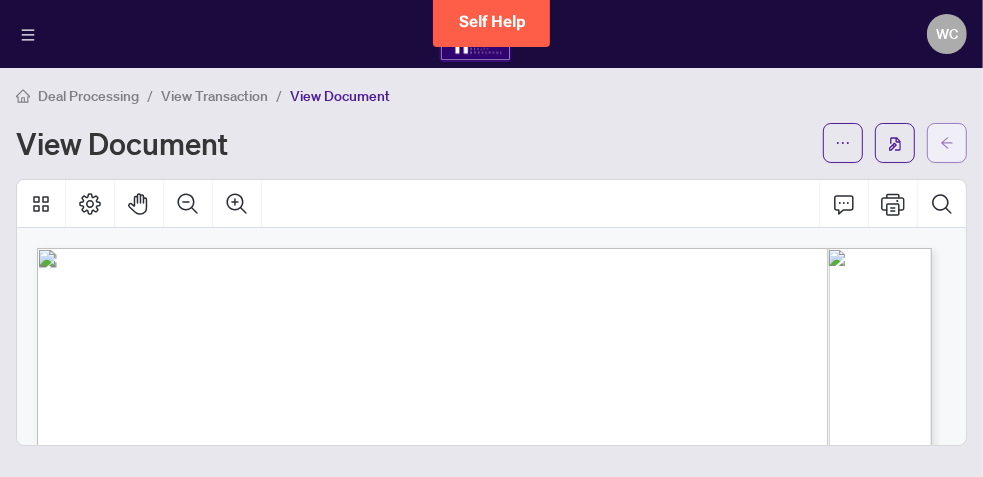 click 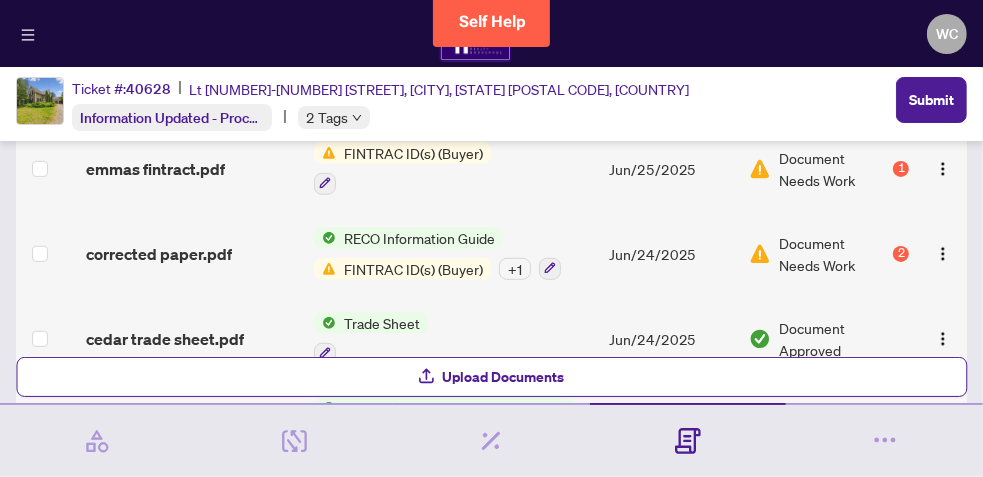 scroll, scrollTop: 612, scrollLeft: 0, axis: vertical 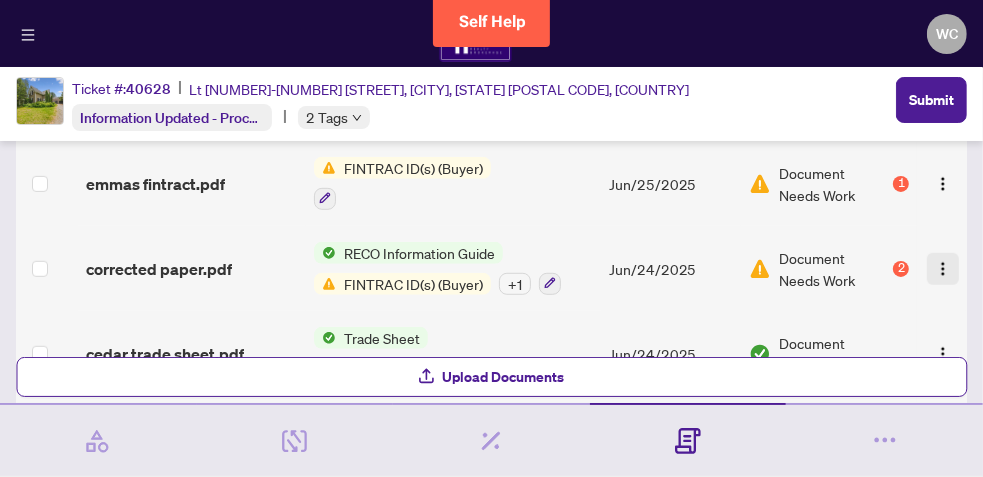 click at bounding box center (943, 269) 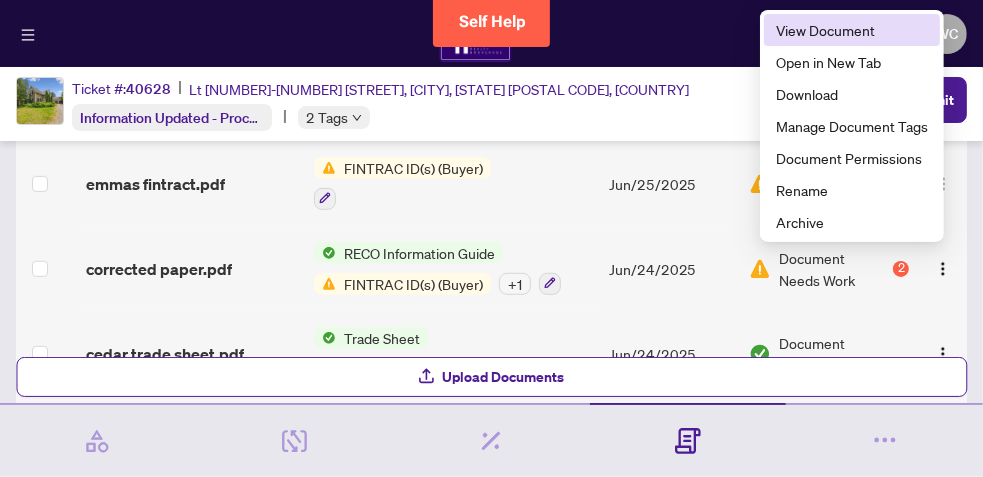 click on "View Document" at bounding box center [852, 30] 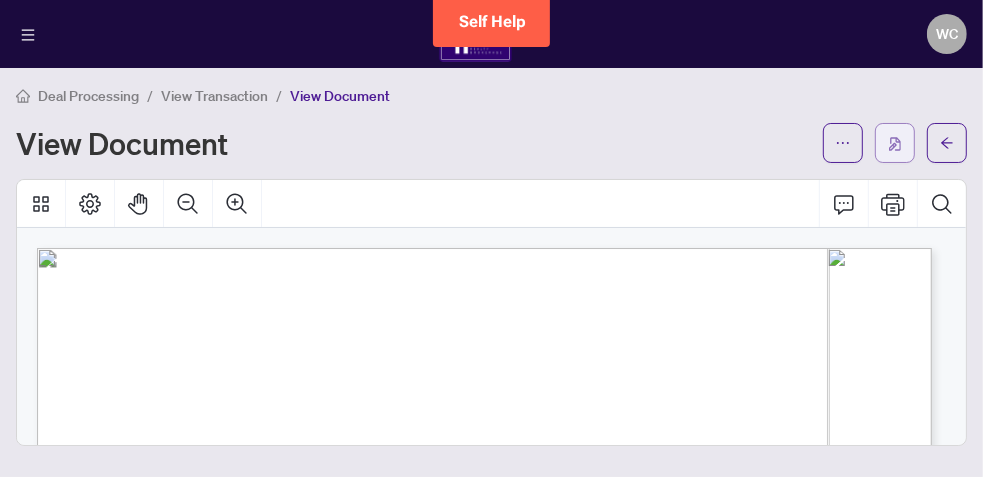 click at bounding box center [895, 144] 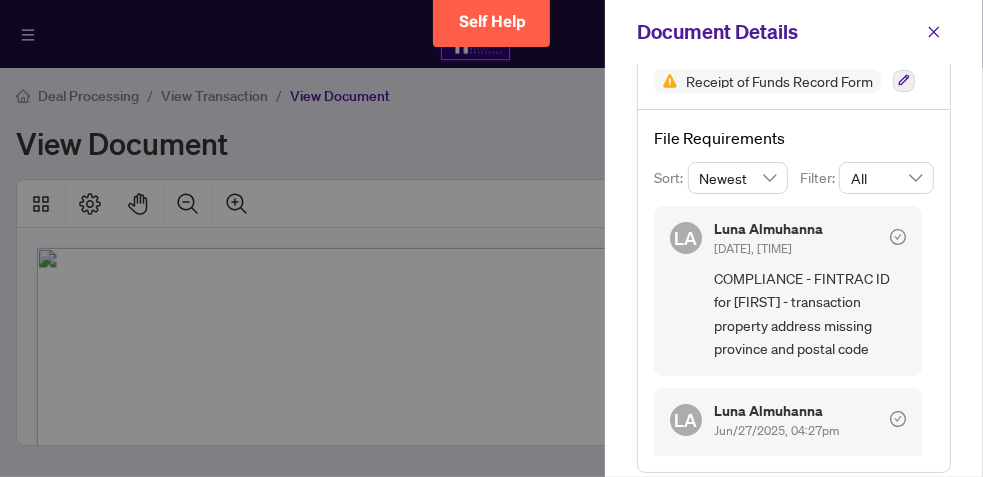 scroll, scrollTop: 296, scrollLeft: 0, axis: vertical 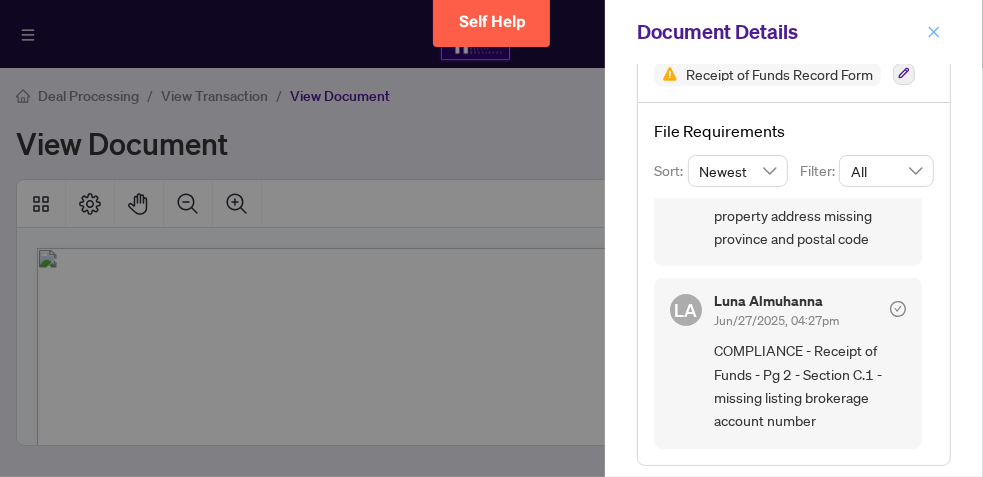 click 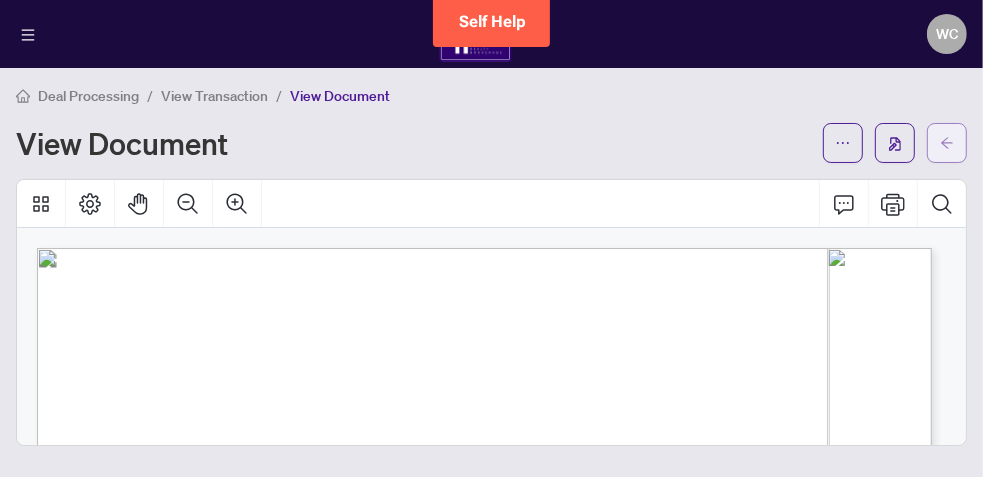 click 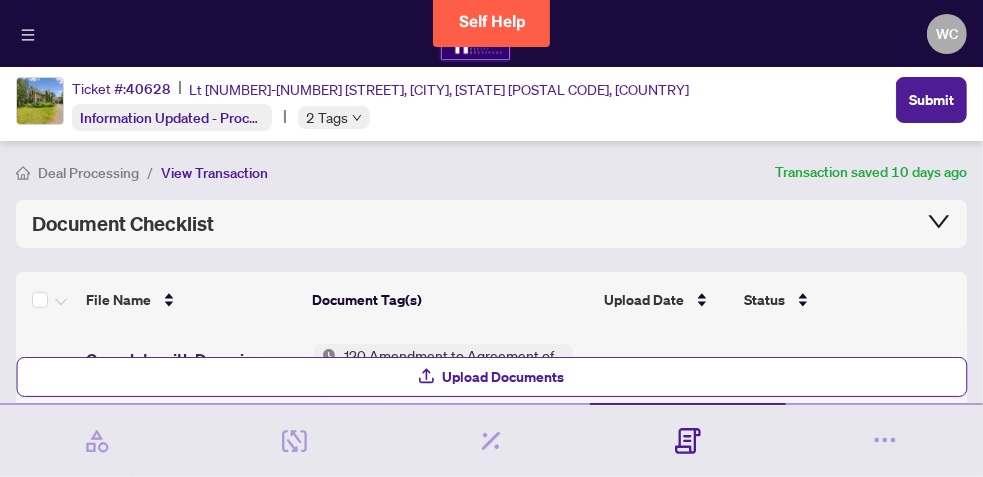 scroll, scrollTop: 417, scrollLeft: 0, axis: vertical 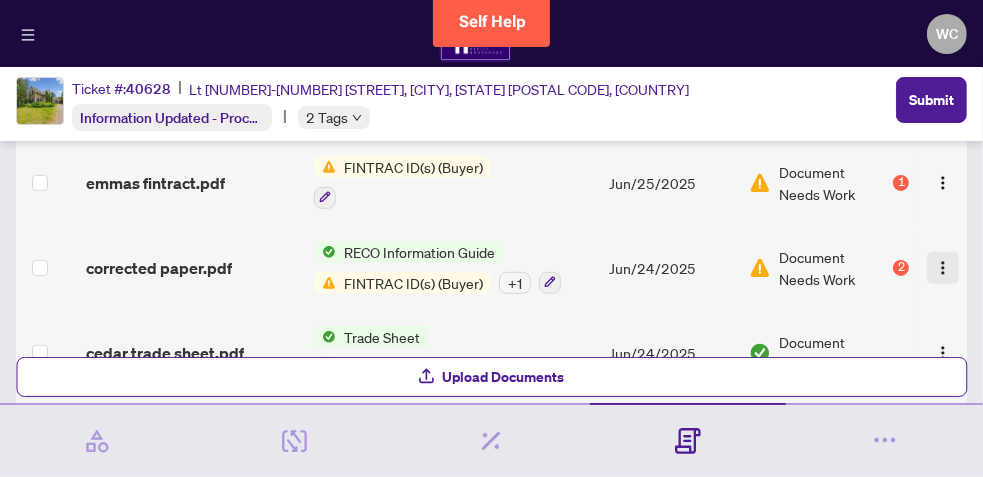 click at bounding box center [943, 268] 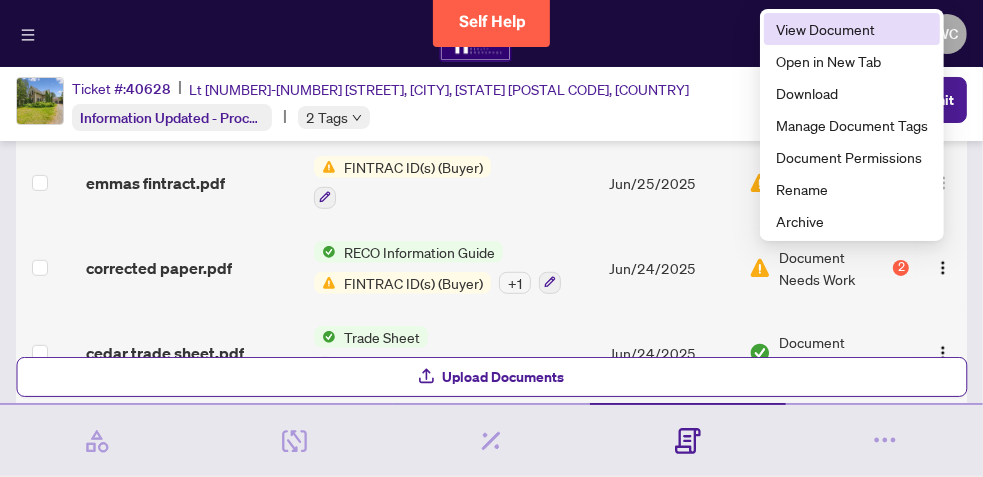 click on "View Document" at bounding box center [852, 29] 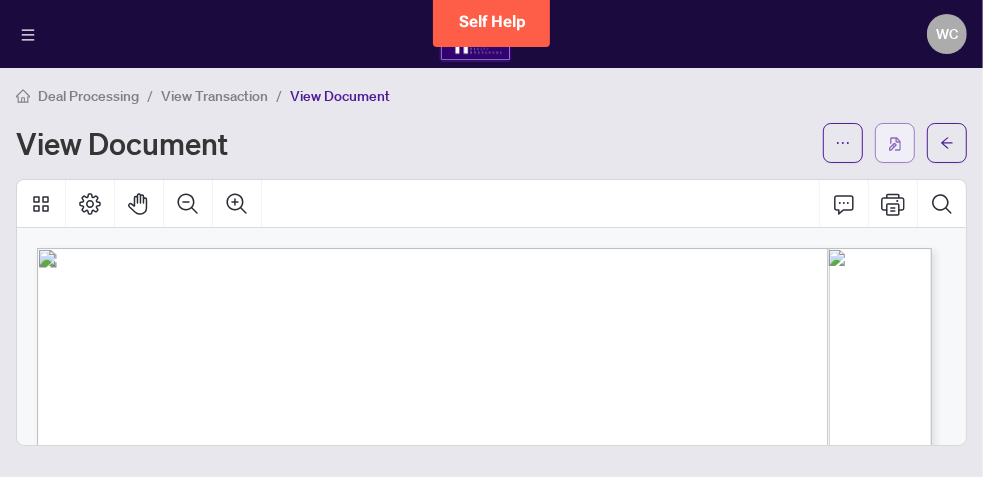 click at bounding box center [895, 144] 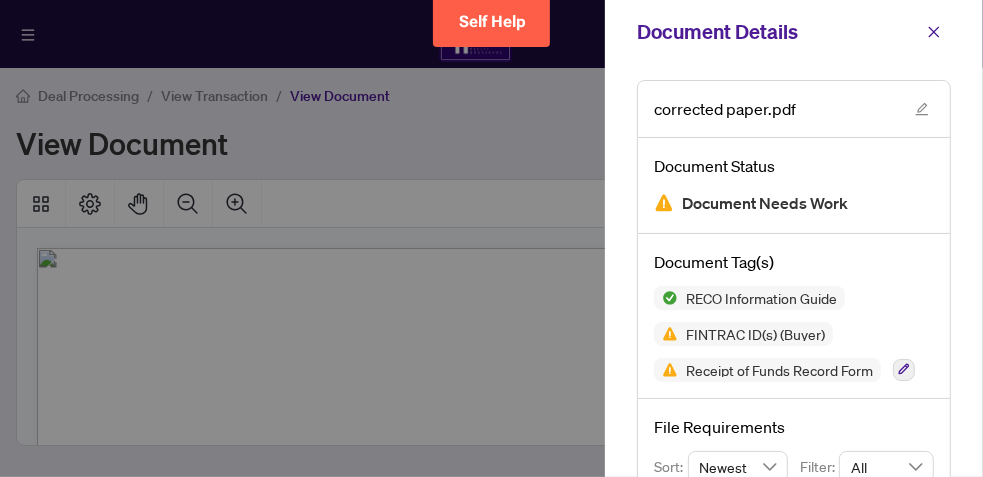 drag, startPoint x: 973, startPoint y: 293, endPoint x: 979, endPoint y: 326, distance: 33.54102 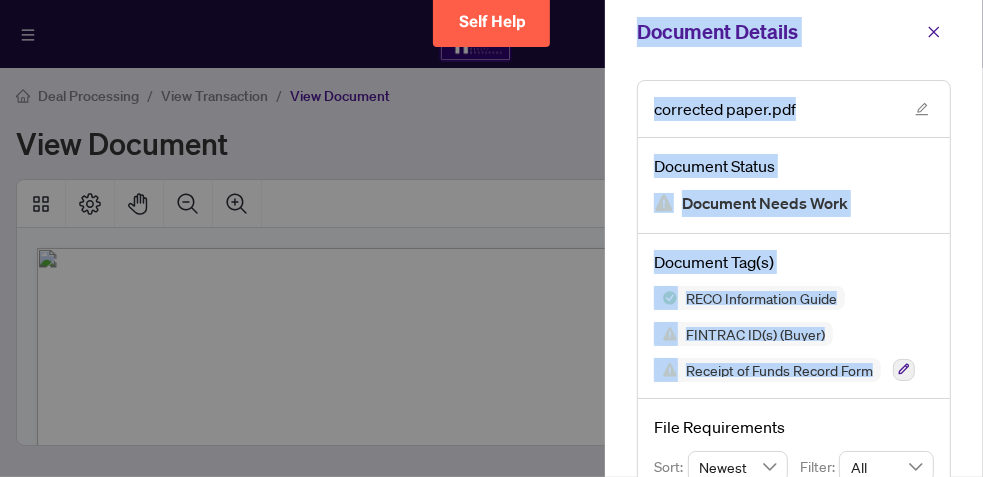 drag, startPoint x: 982, startPoint y: 272, endPoint x: 986, endPoint y: 329, distance: 57.14018 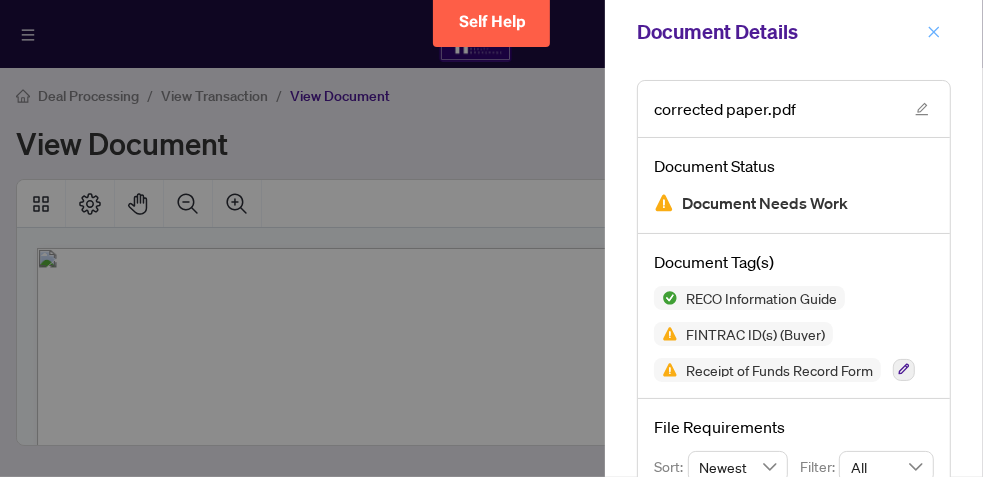 click 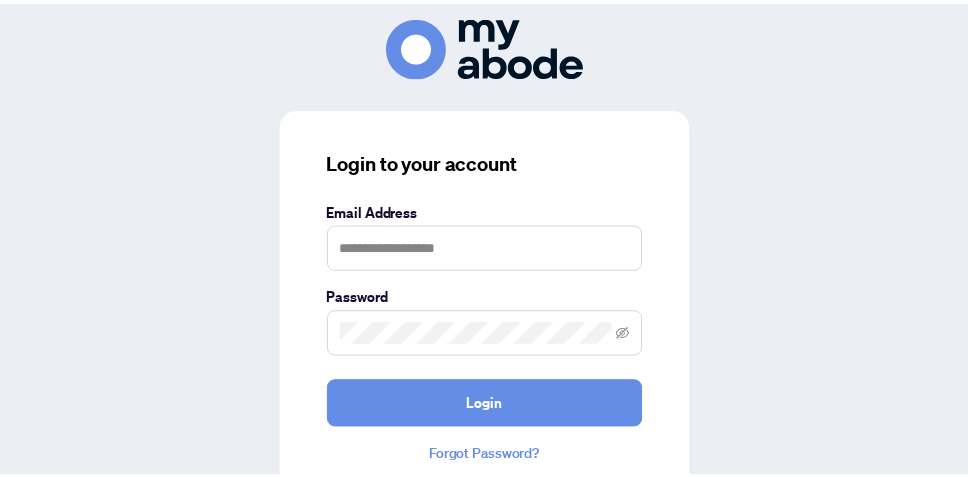 scroll, scrollTop: 0, scrollLeft: 0, axis: both 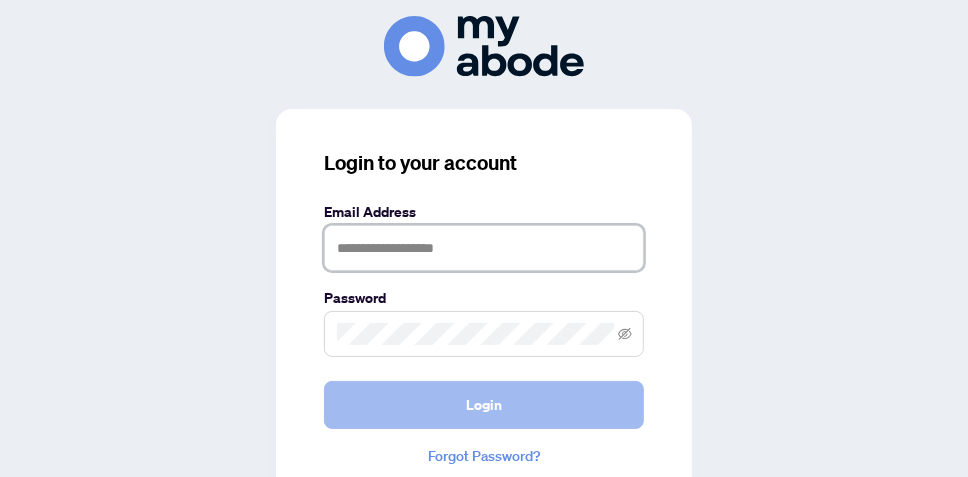 type on "**********" 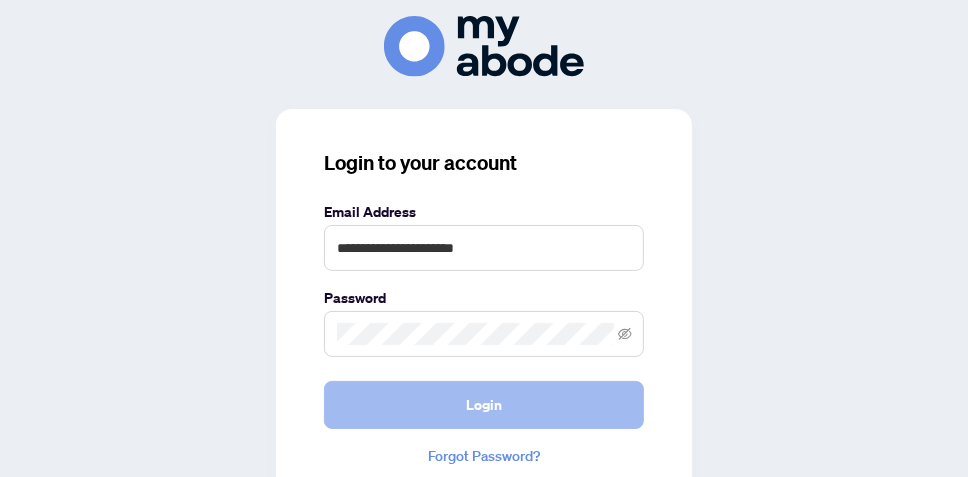 click on "Login" at bounding box center (484, 405) 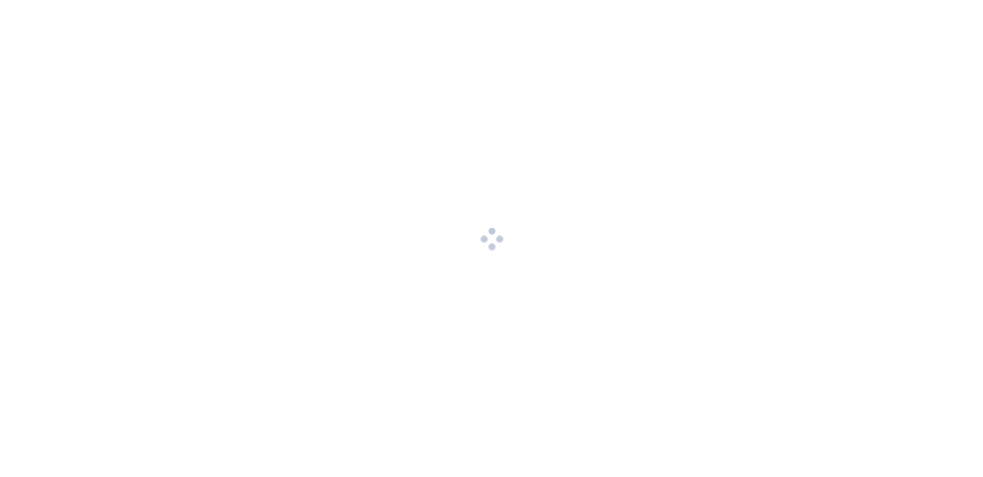 scroll, scrollTop: 0, scrollLeft: 0, axis: both 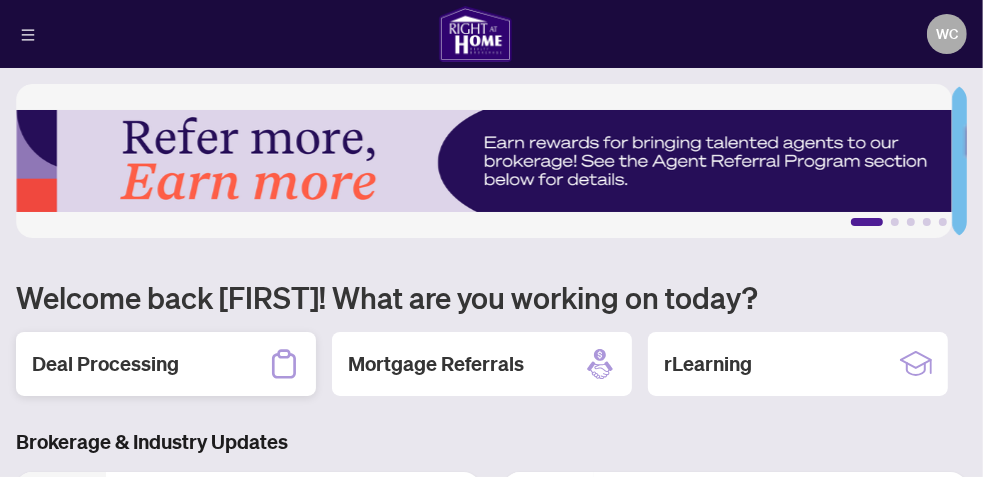 click on "Deal Processing" at bounding box center (166, 364) 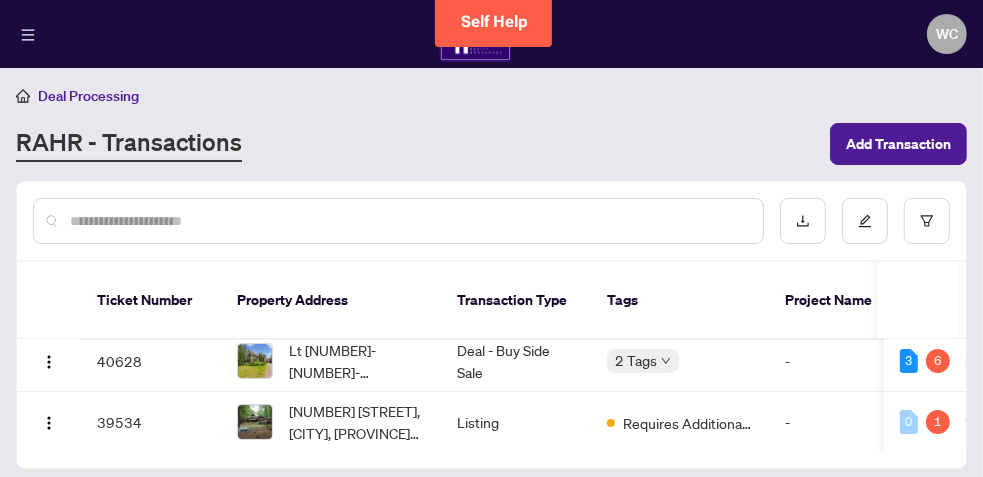 scroll, scrollTop: 137, scrollLeft: 0, axis: vertical 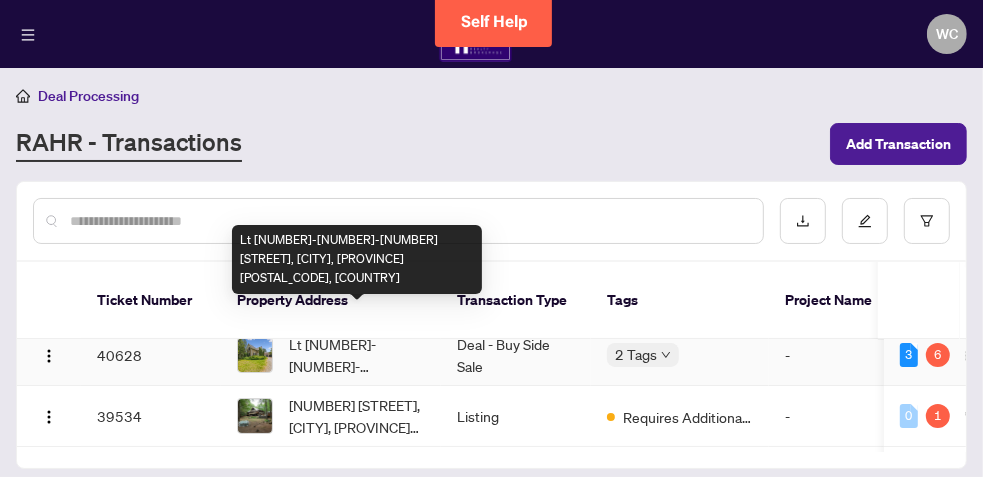 click on "Lt 165-167-112 Cedar St, Cramahe, Ontario K0K 1M0, Canada" at bounding box center [357, 355] 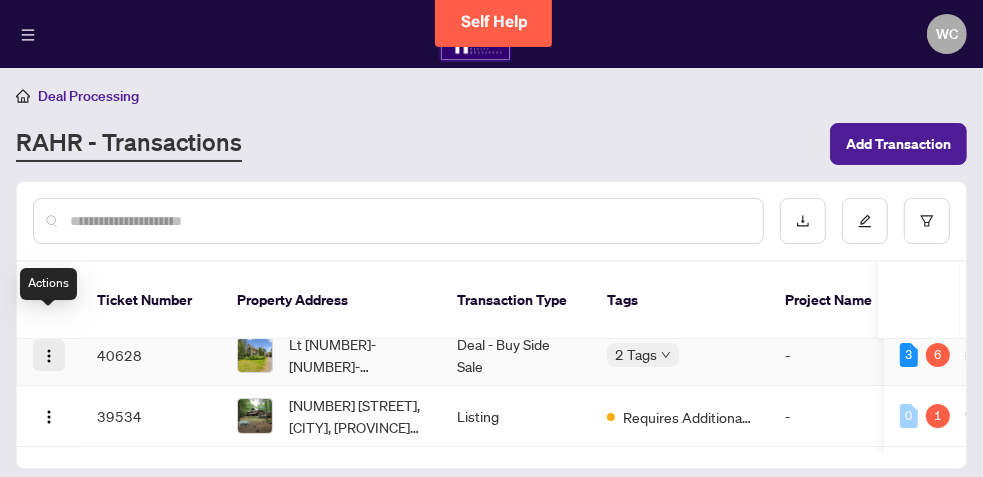 click at bounding box center (49, 356) 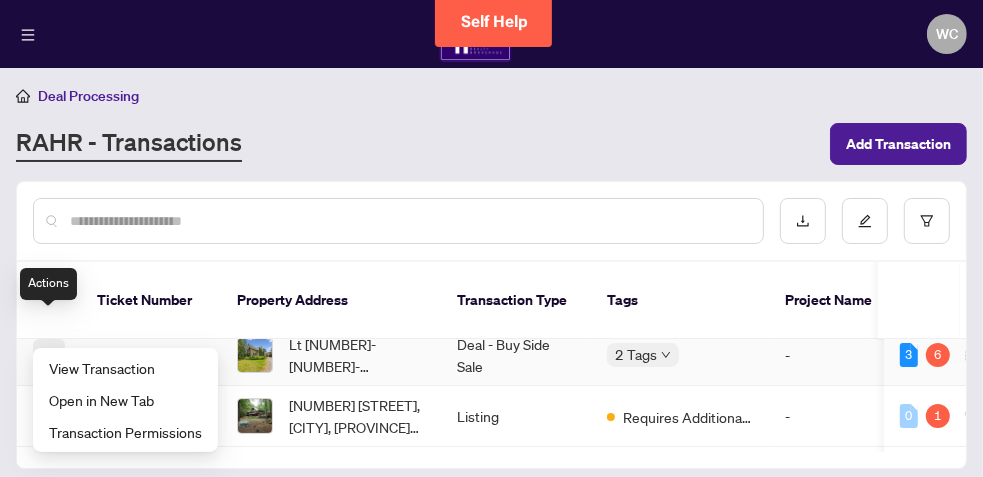 click at bounding box center (49, 356) 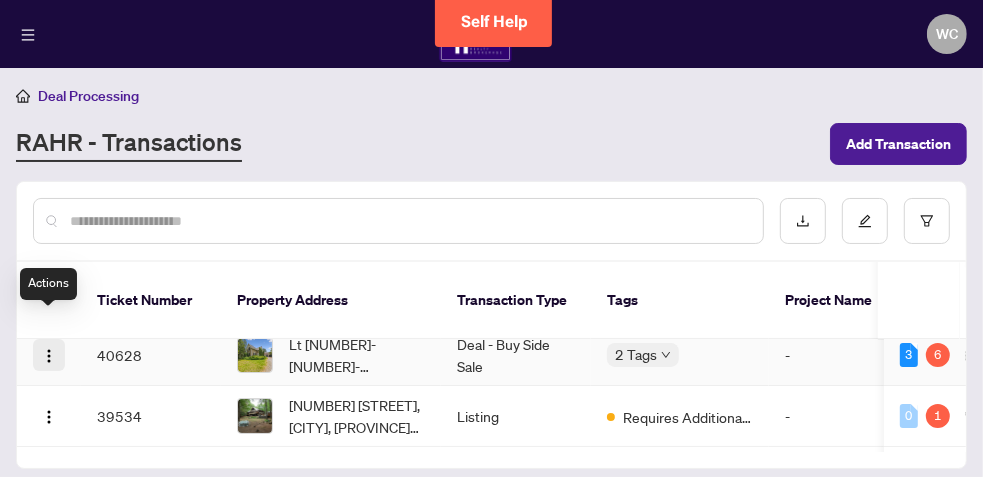 click at bounding box center [49, 356] 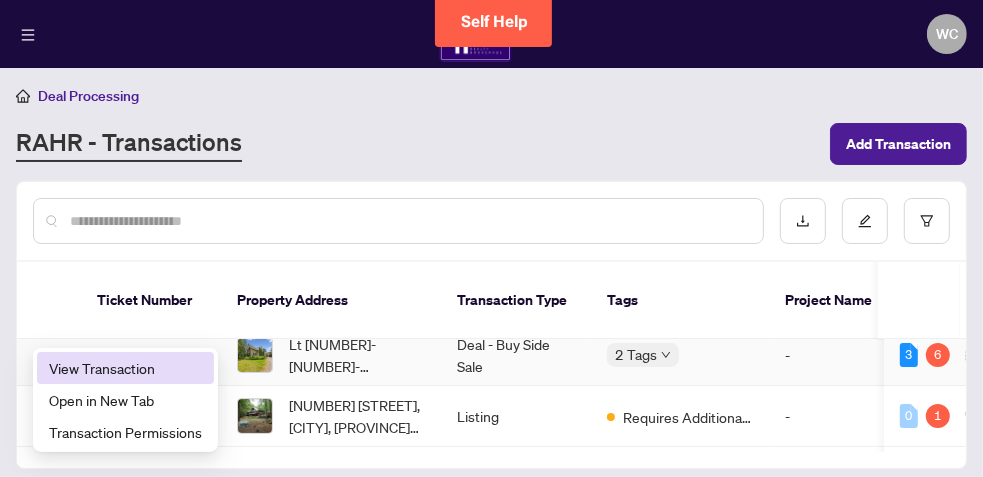 click on "View Transaction" at bounding box center (125, 368) 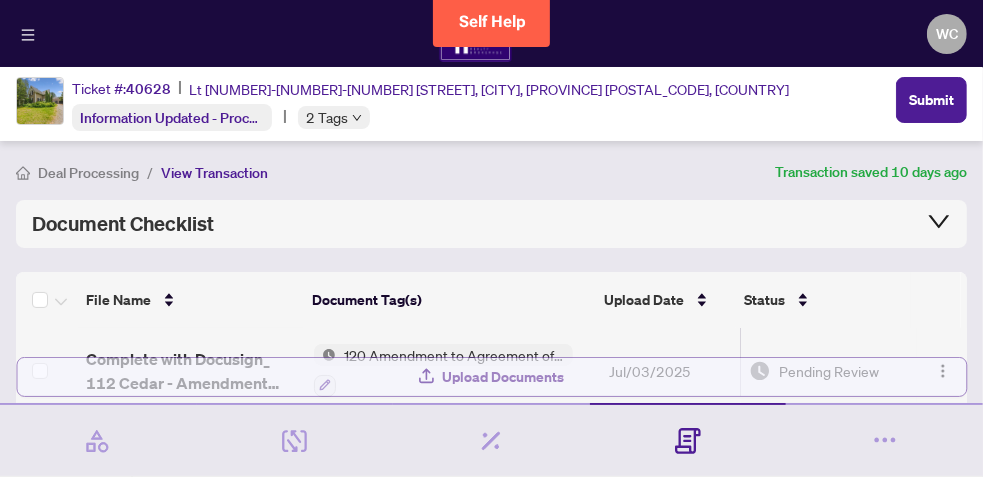 click on "Upload Documents" at bounding box center [504, 377] 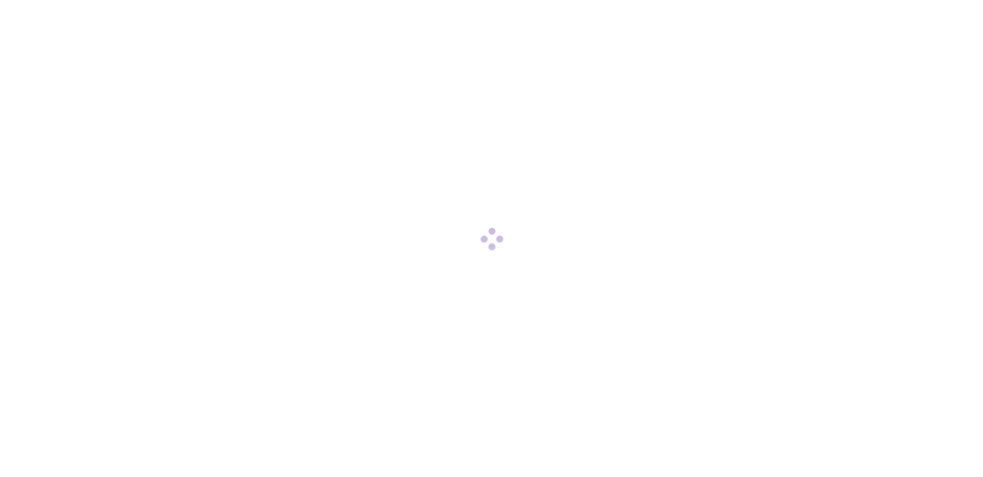 scroll, scrollTop: 0, scrollLeft: 0, axis: both 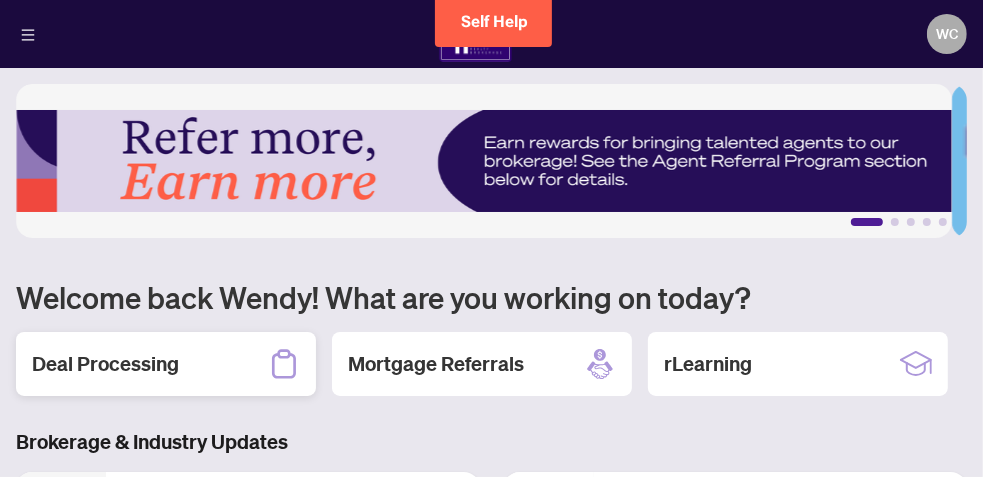 click on "Deal Processing" at bounding box center [166, 364] 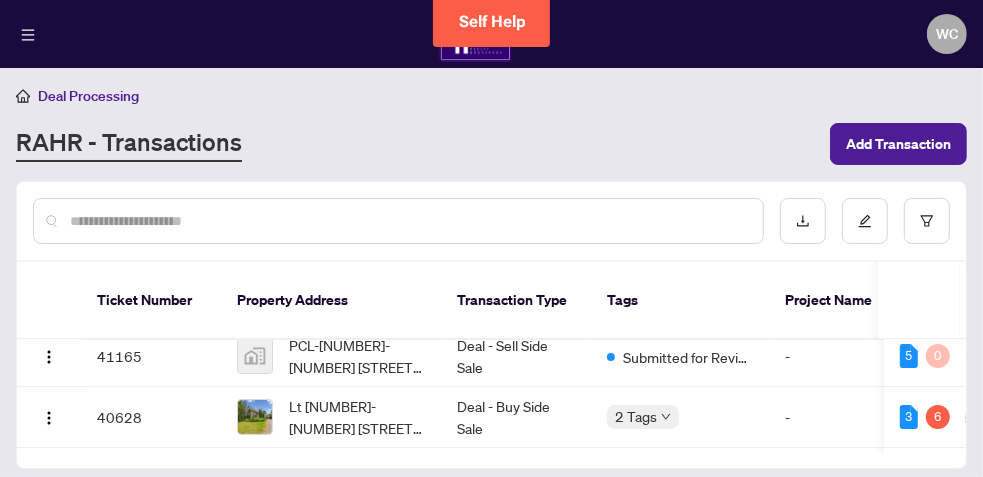 scroll, scrollTop: 105, scrollLeft: 0, axis: vertical 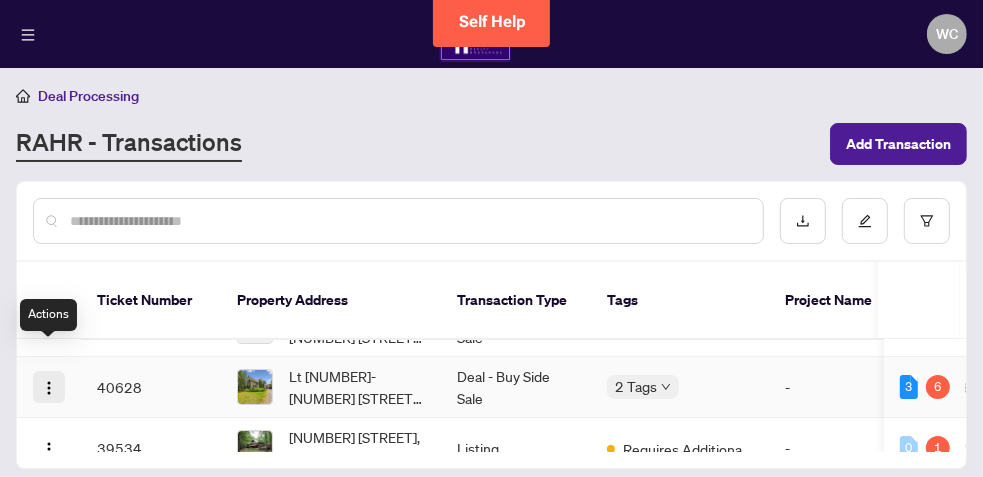click at bounding box center (49, 388) 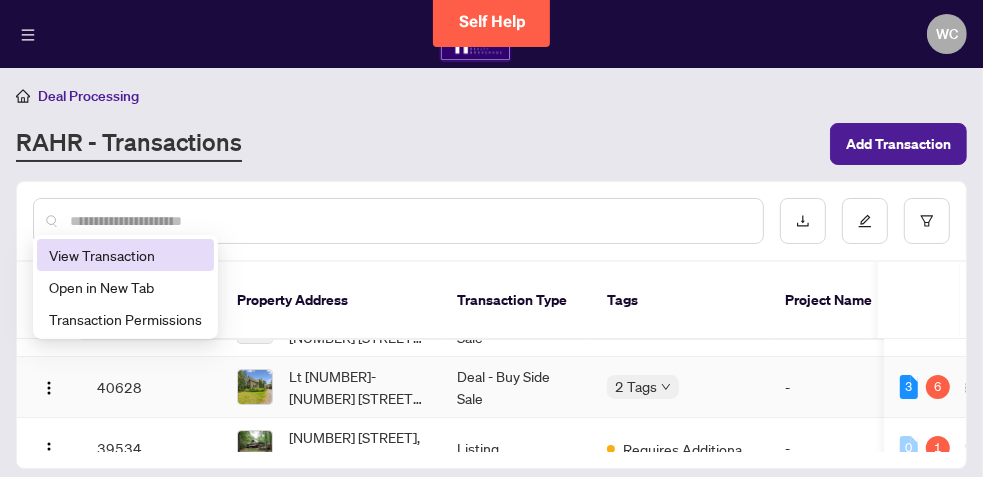 click on "View Transaction" at bounding box center [125, 255] 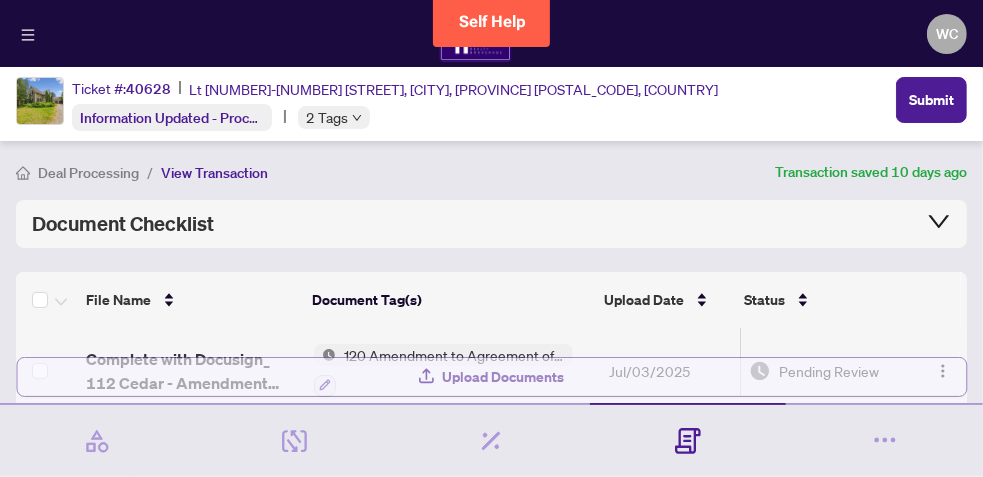 click on "Upload Documents" at bounding box center (504, 377) 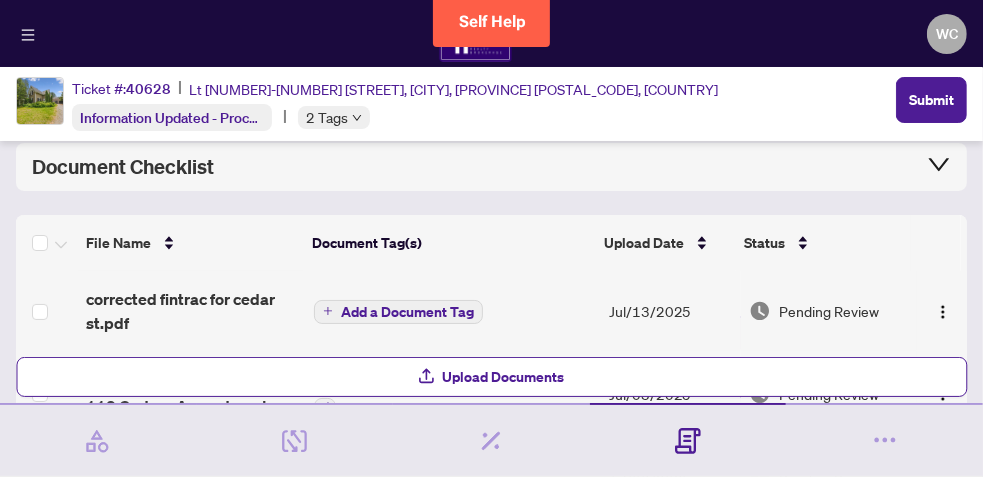 scroll, scrollTop: 59, scrollLeft: 0, axis: vertical 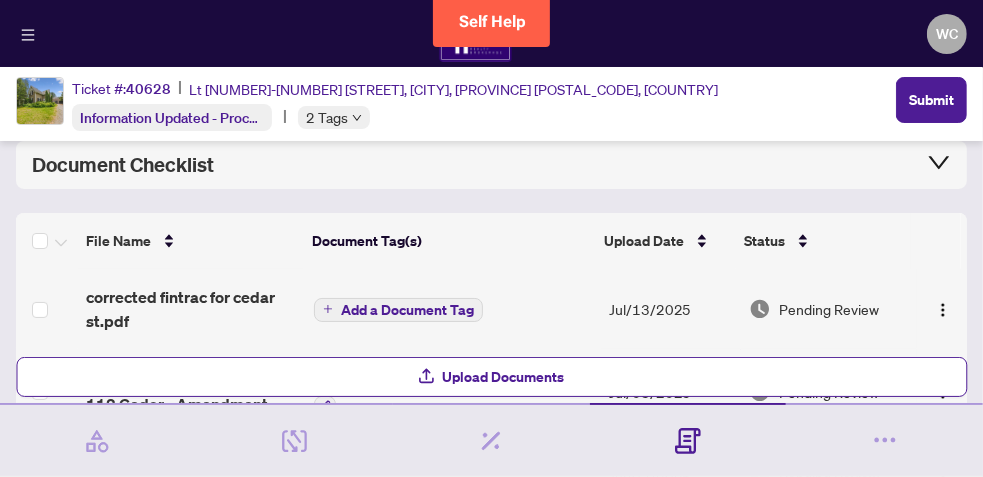 click on "Add a Document Tag" at bounding box center [407, 310] 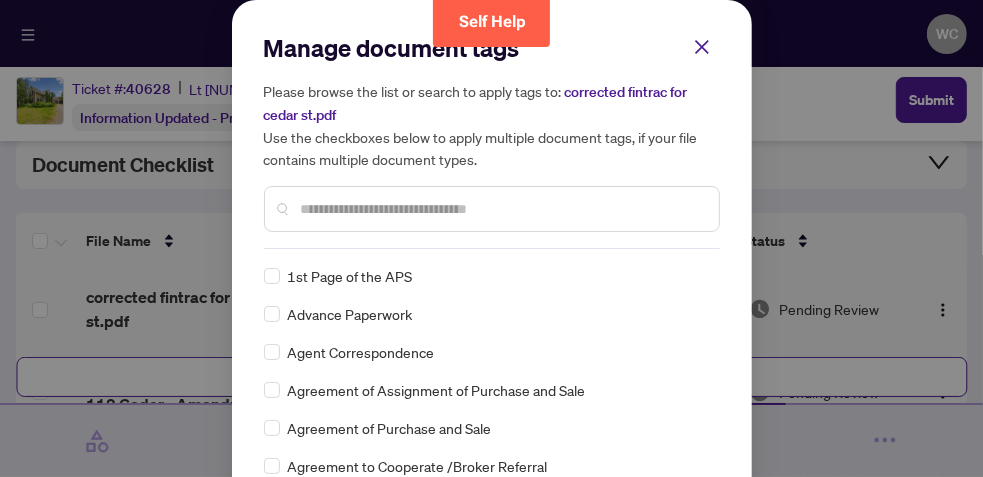 click at bounding box center [502, 209] 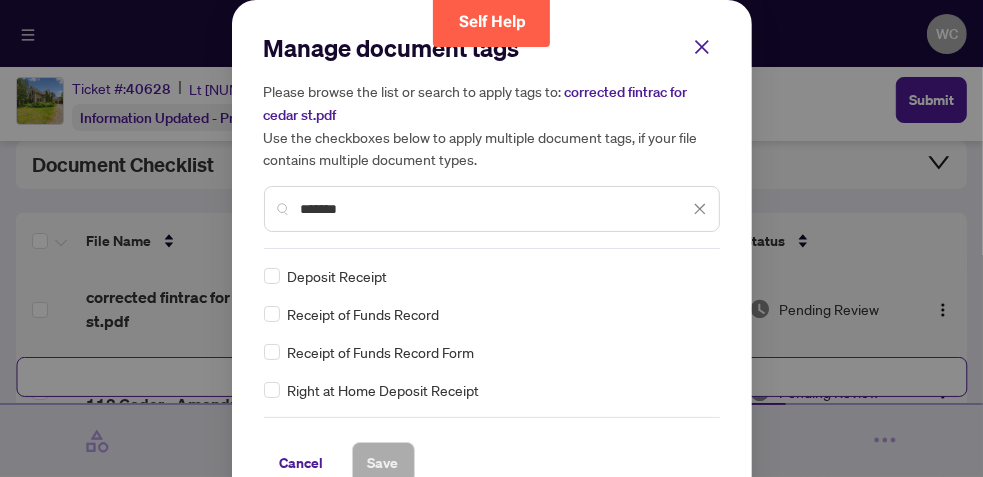 click on "Receipt of Funds Record" at bounding box center [364, 314] 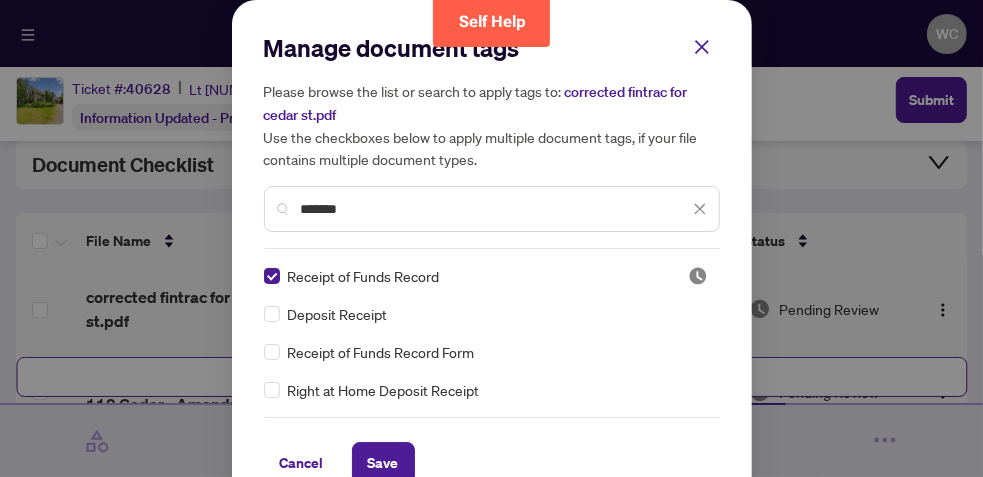 click on "*******" at bounding box center [495, 209] 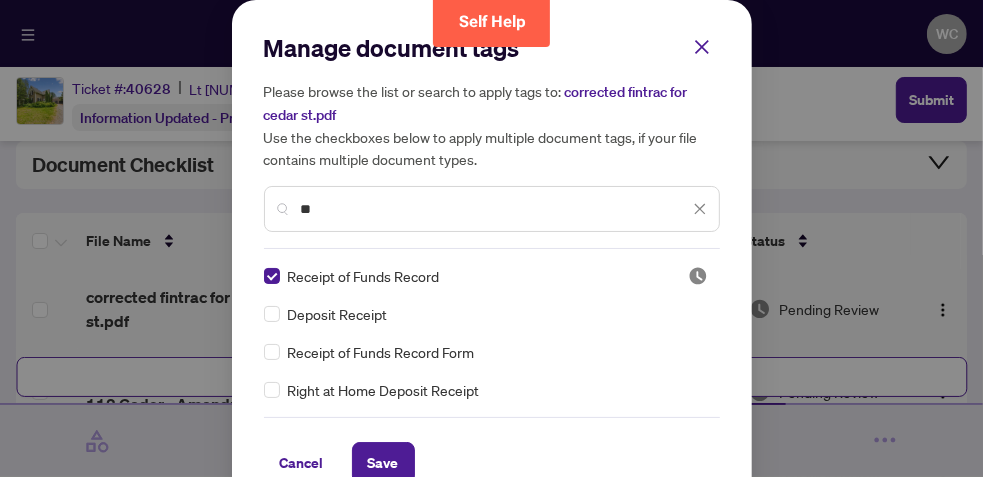 type on "*" 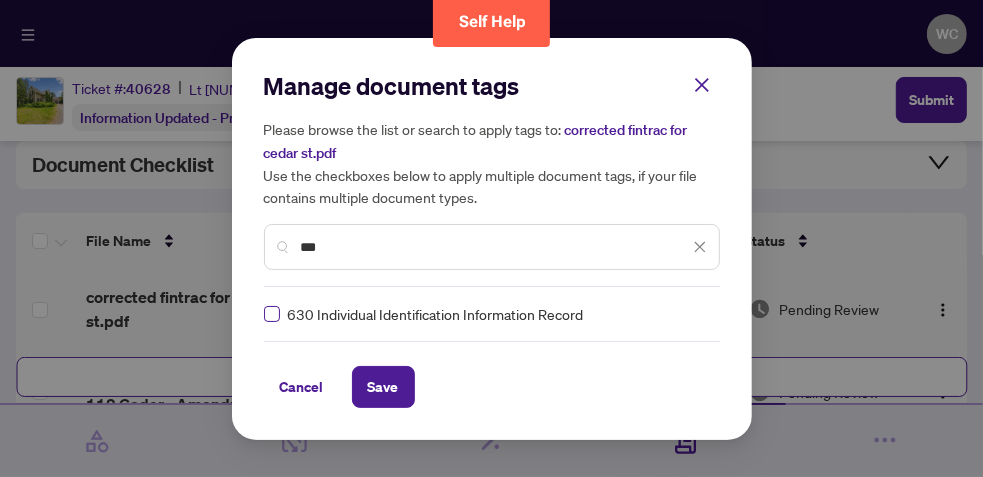 type on "***" 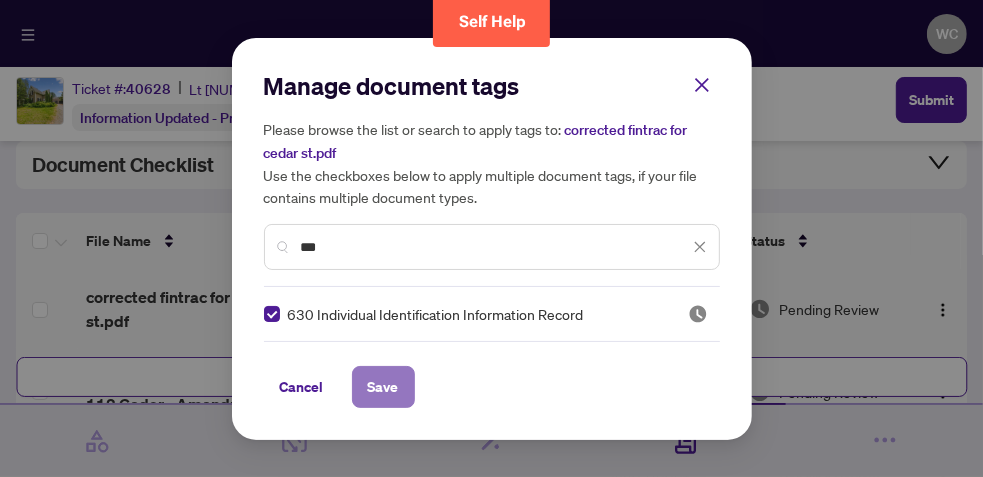 click on "Save" at bounding box center (383, 387) 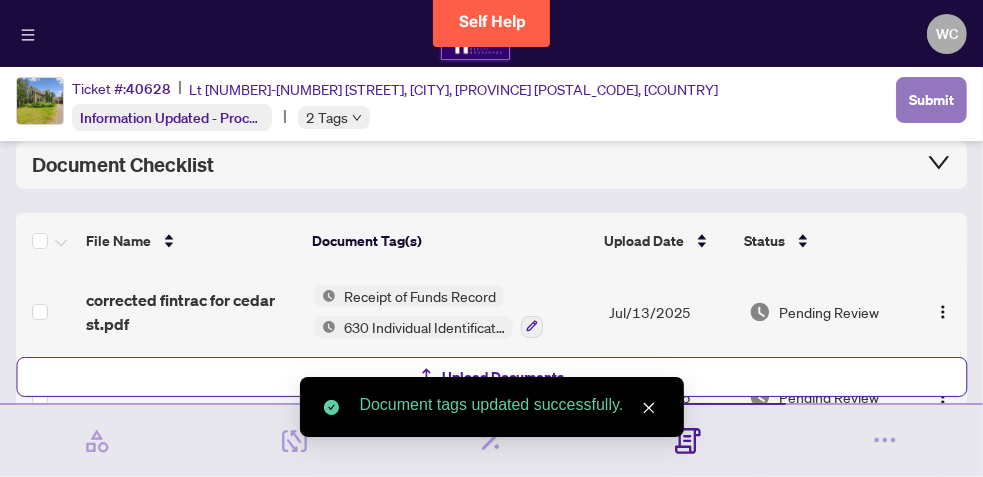 click on "Submit" at bounding box center [931, 100] 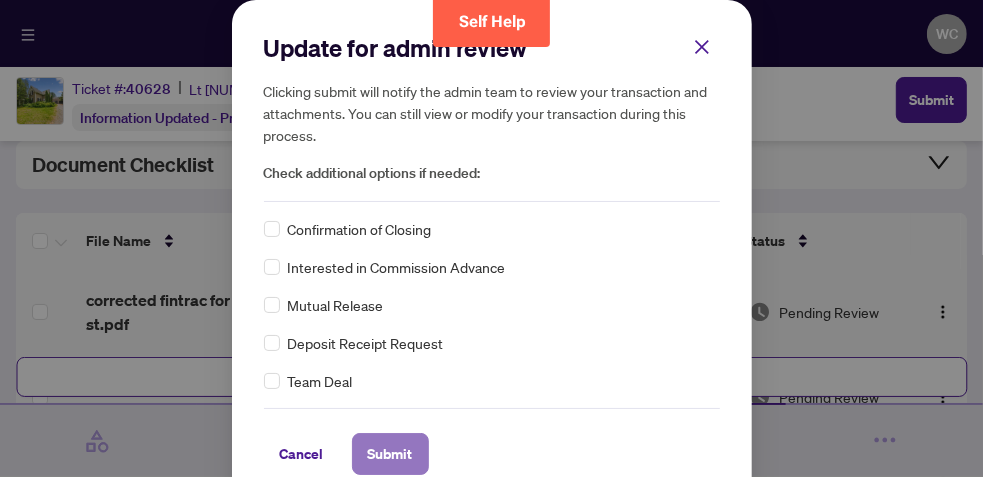 click on "Submit" at bounding box center (390, 454) 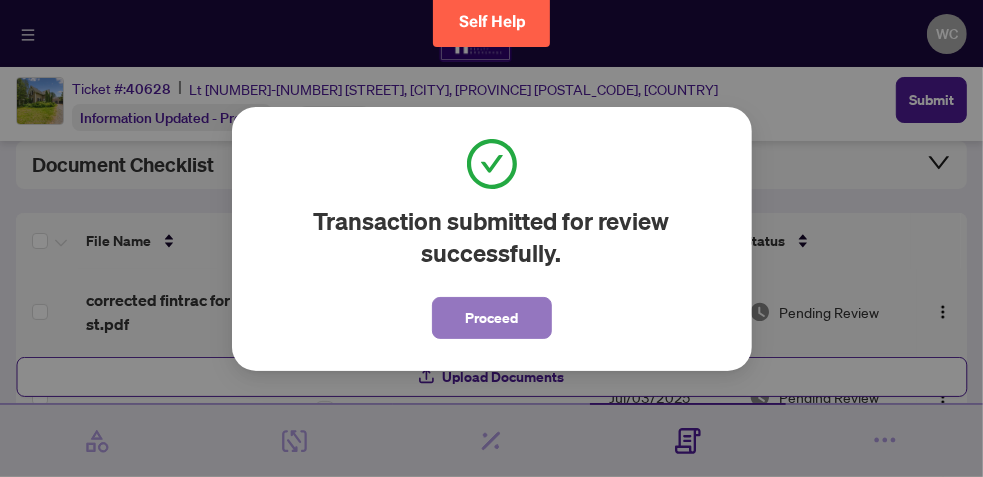 click on "Proceed" at bounding box center [491, 318] 